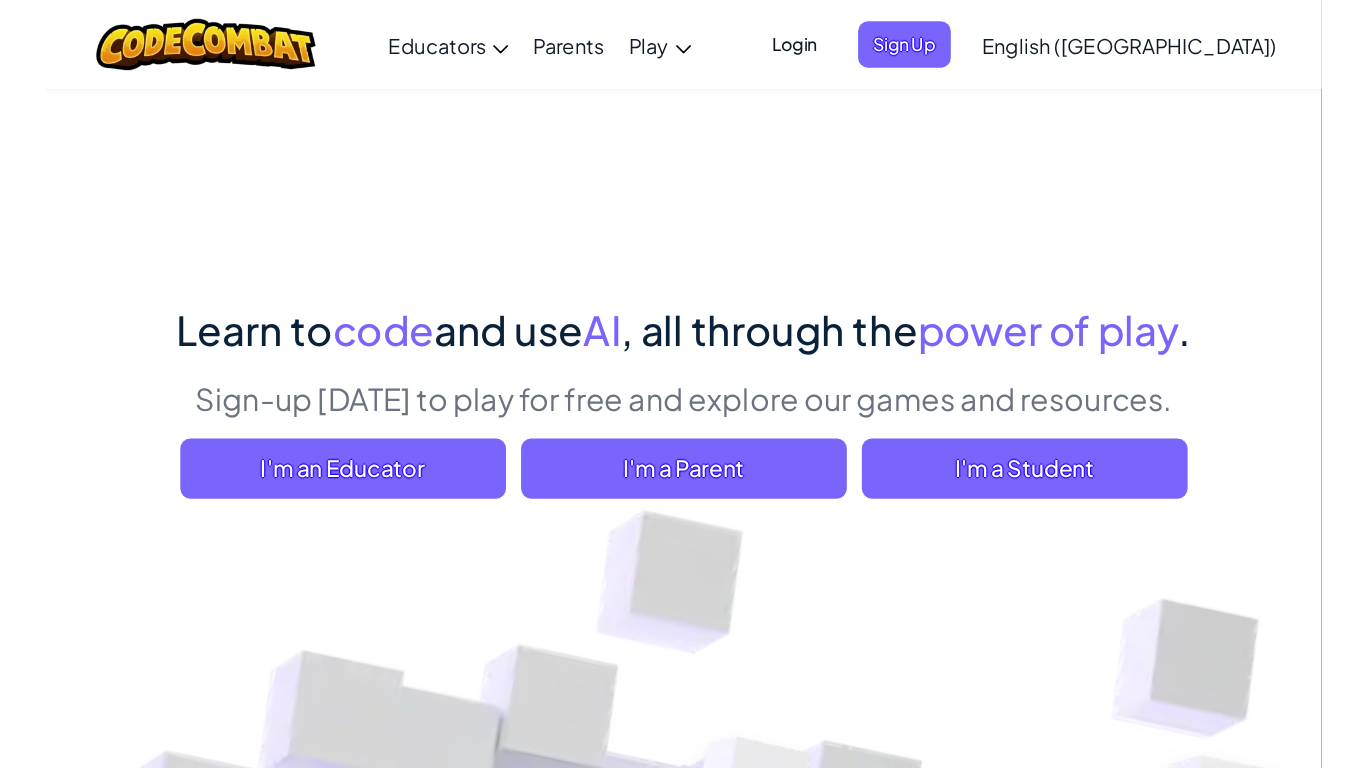 scroll, scrollTop: 0, scrollLeft: 0, axis: both 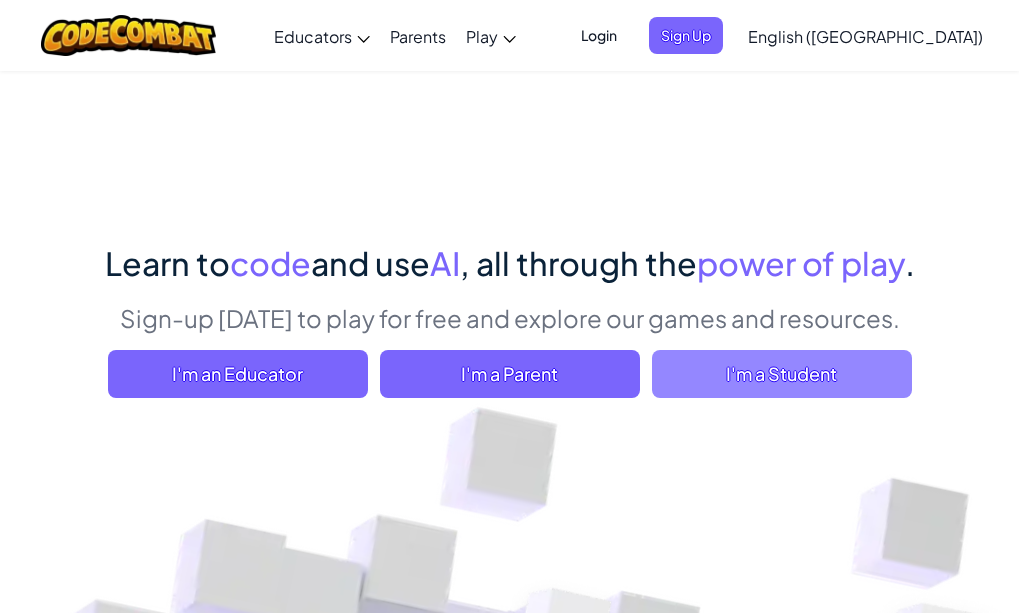 click on "I'm a Student" at bounding box center (782, 374) 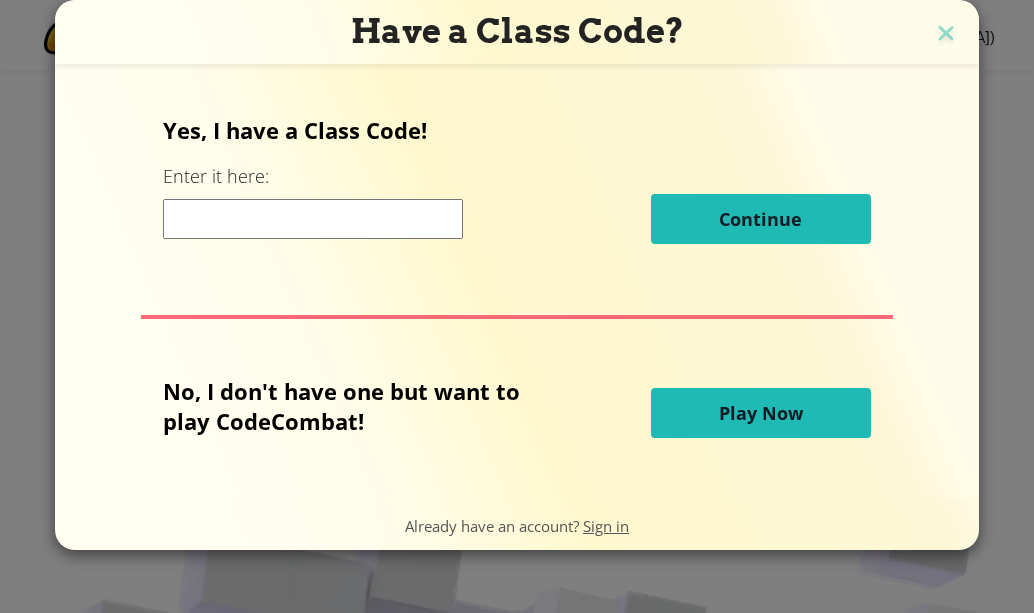 click on "Play Now" at bounding box center [761, 413] 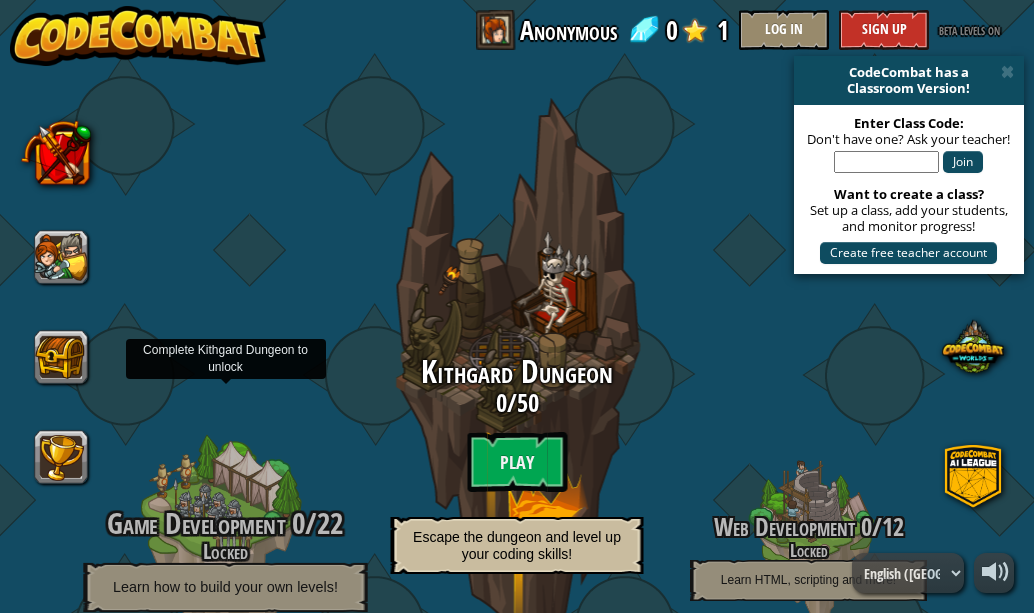 click on "Game Development" at bounding box center [196, 523] 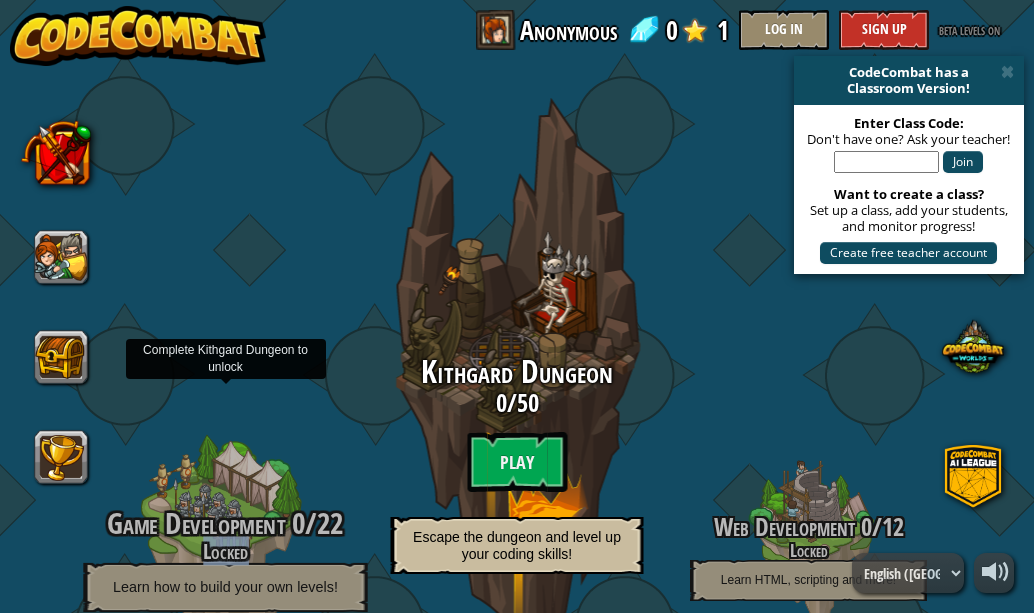 click on "Locked" at bounding box center [225, 551] 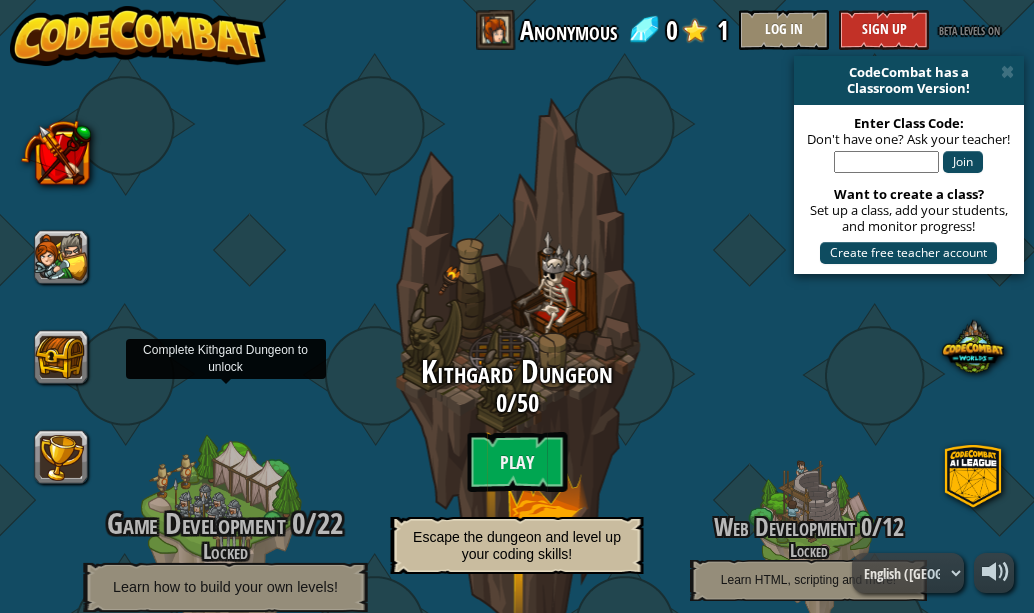 drag, startPoint x: 225, startPoint y: 454, endPoint x: 171, endPoint y: 389, distance: 84.50444 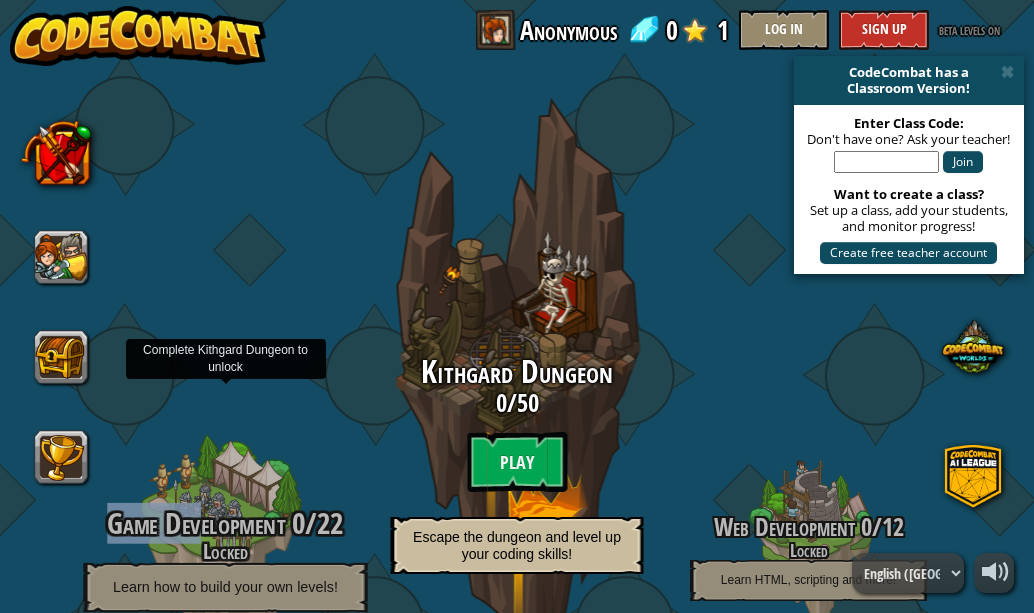 click on "Game Development 0 / 22 Locked Learn how to build your own levels!" at bounding box center [225, 545] 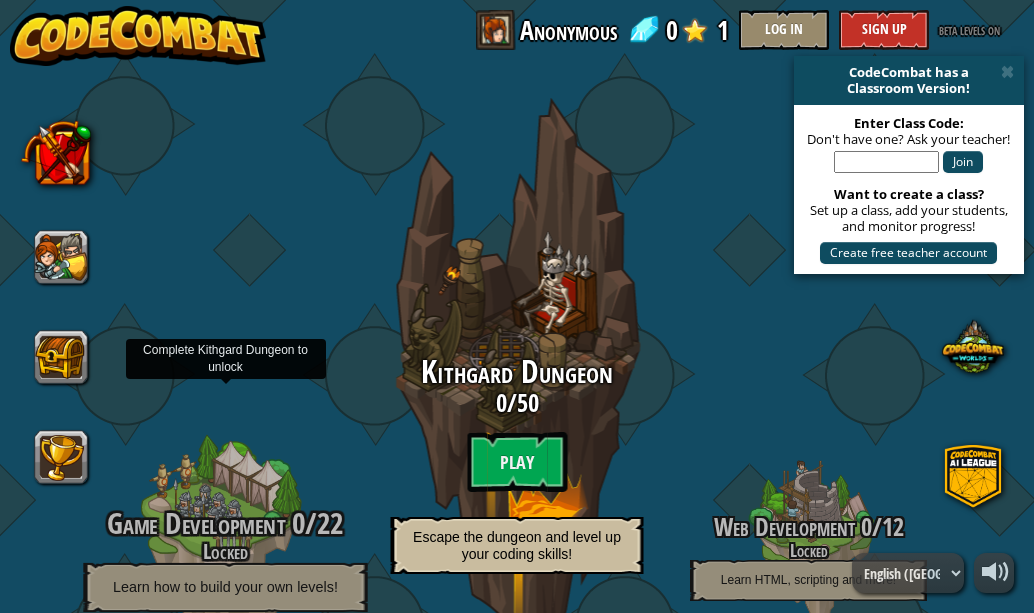click on "Game Development" at bounding box center (196, 523) 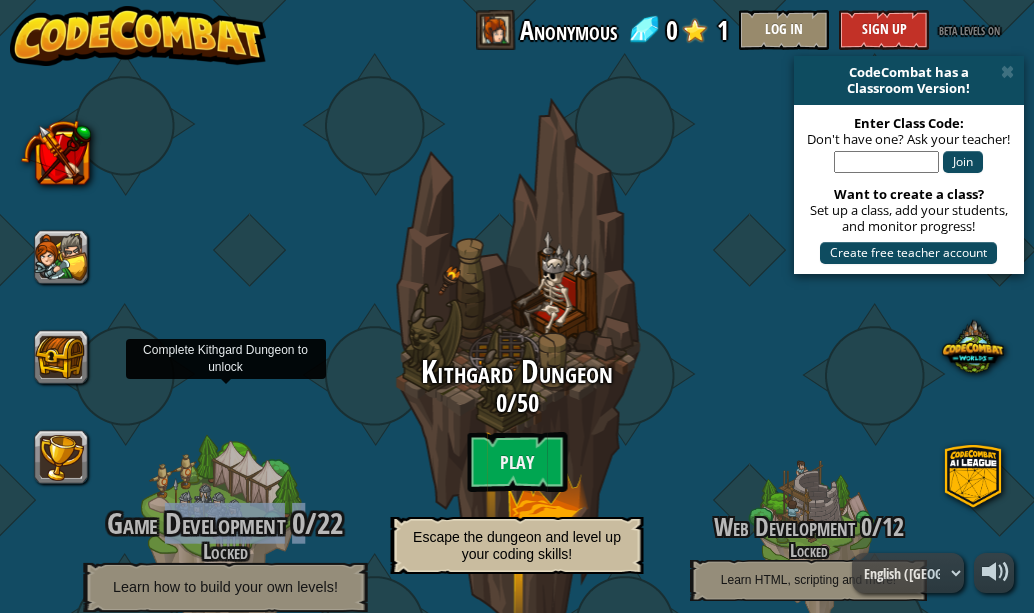 click on "Game Development" at bounding box center [196, 523] 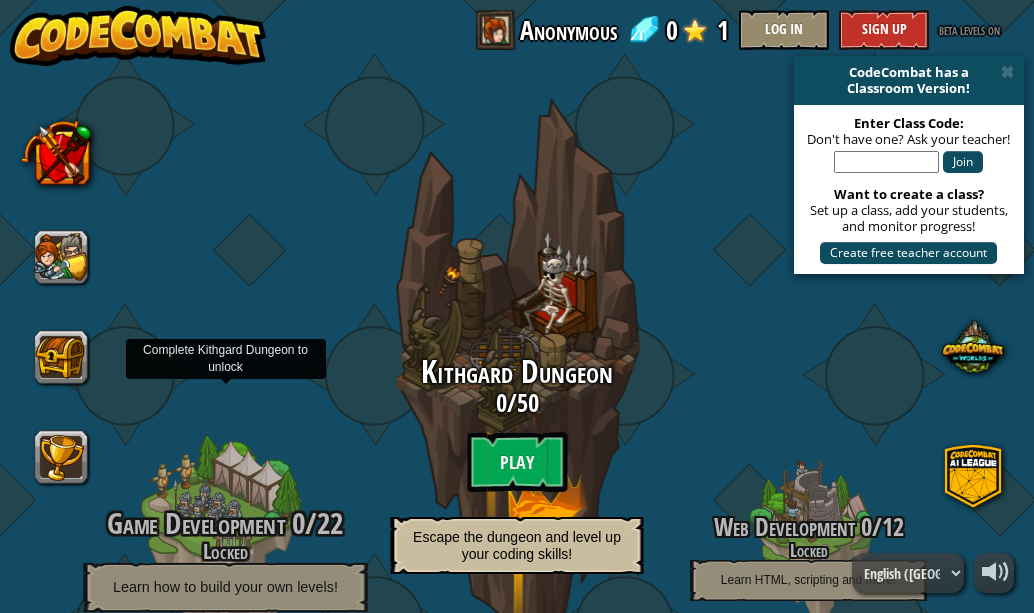 click at bounding box center [225, 545] 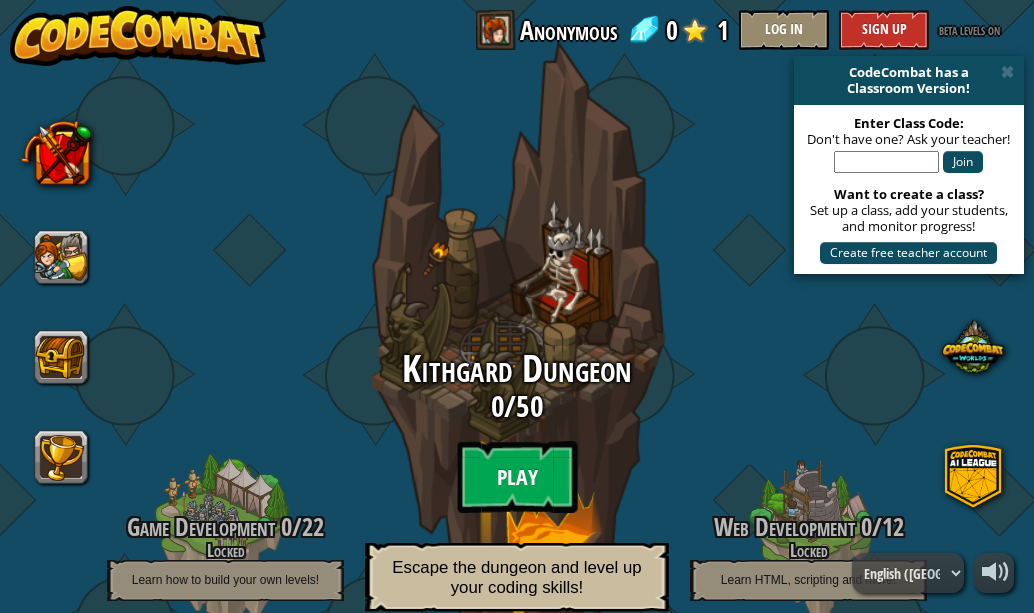 click on "Play" at bounding box center (517, 477) 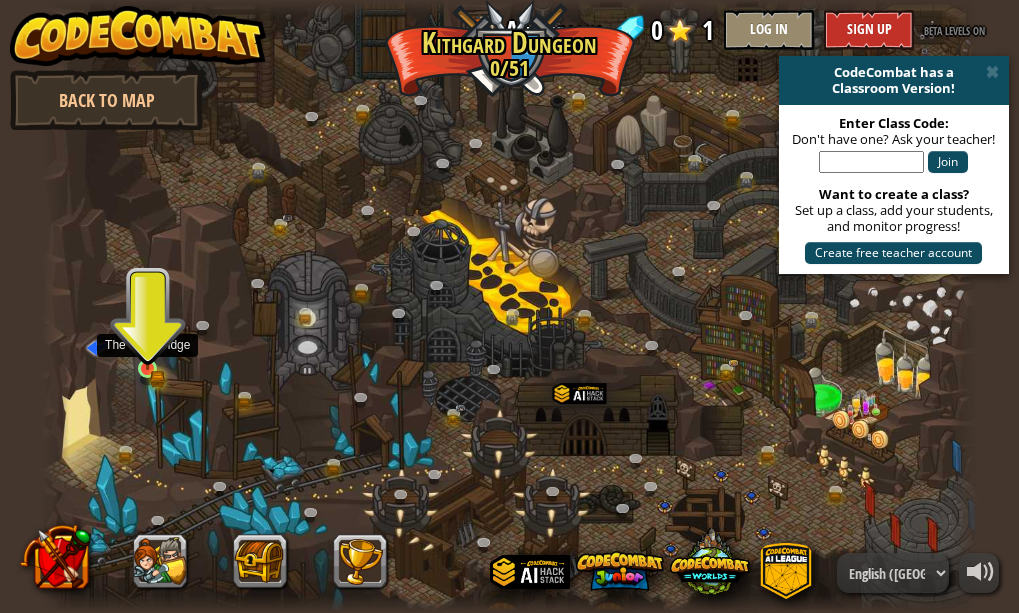 click at bounding box center (148, 346) 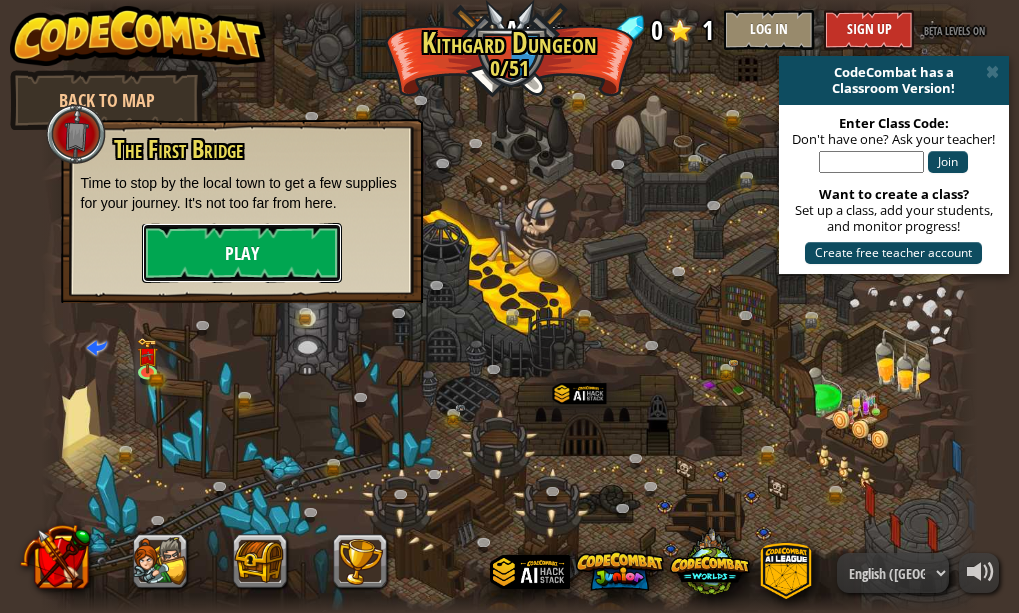 click on "Play" at bounding box center [242, 253] 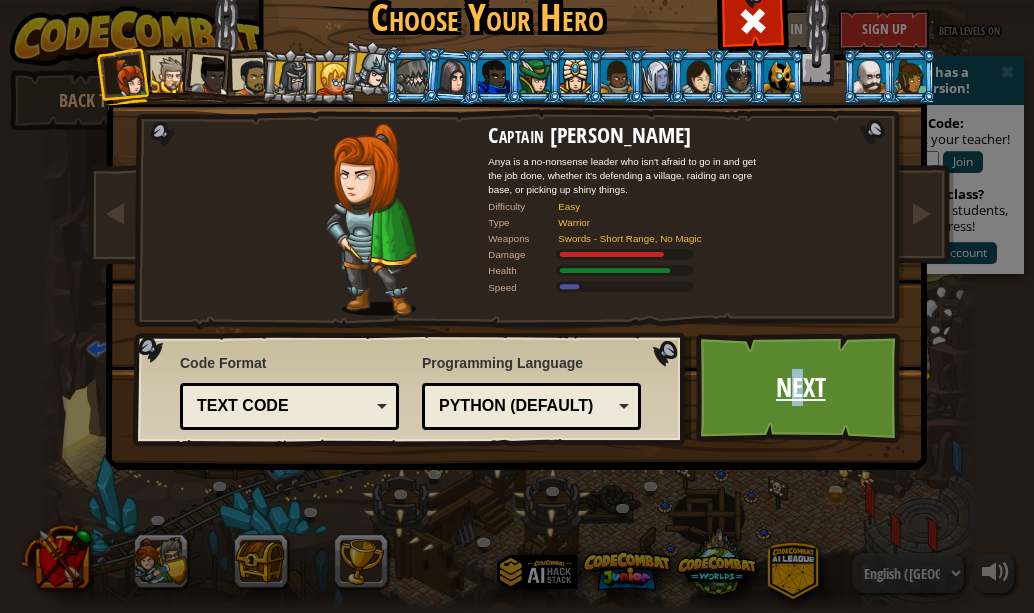 click on "Next" at bounding box center (800, 388) 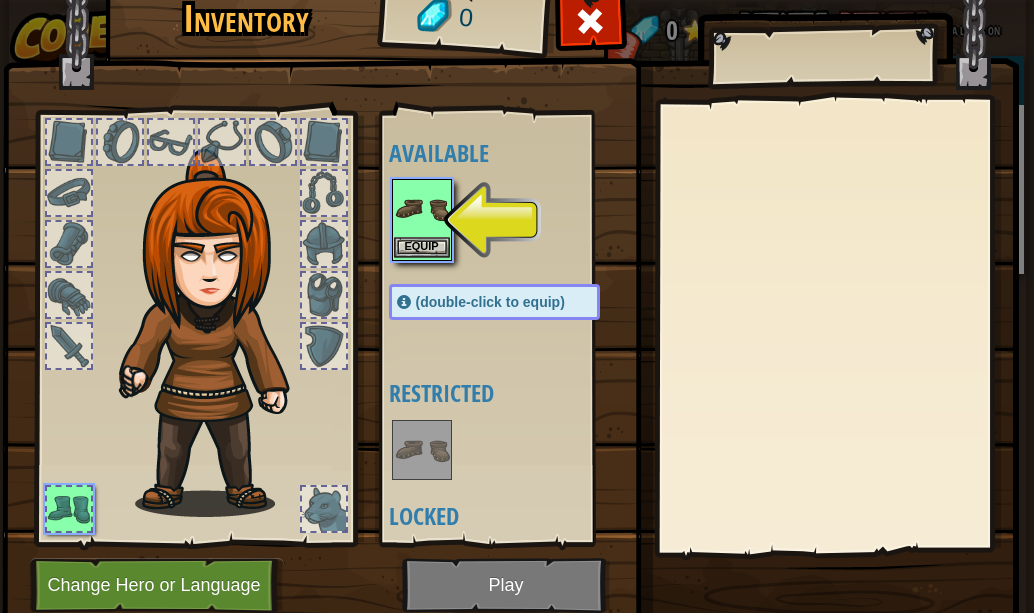 click at bounding box center (422, 209) 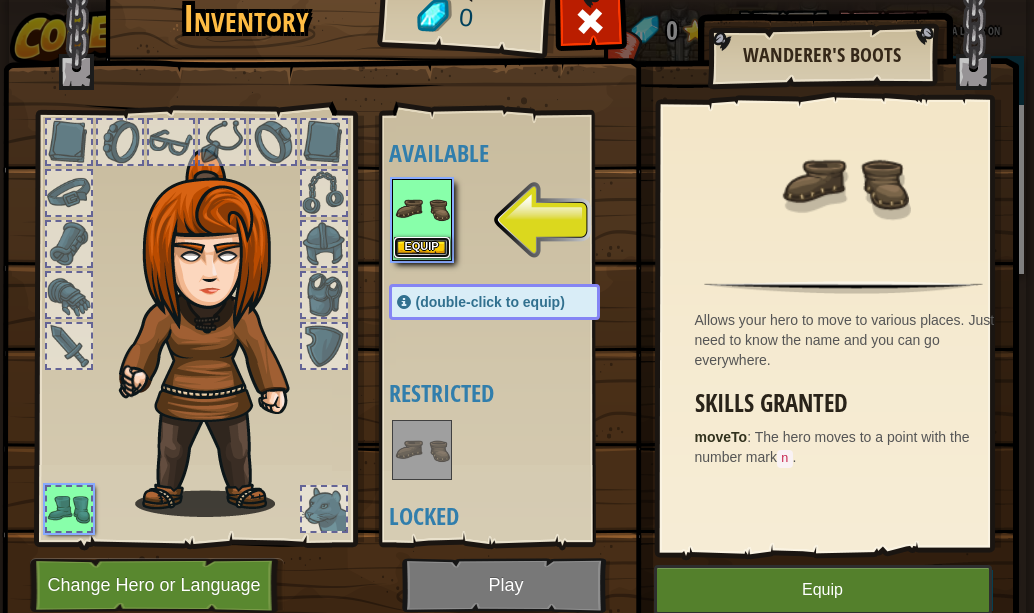 click on "Equip" at bounding box center (422, 247) 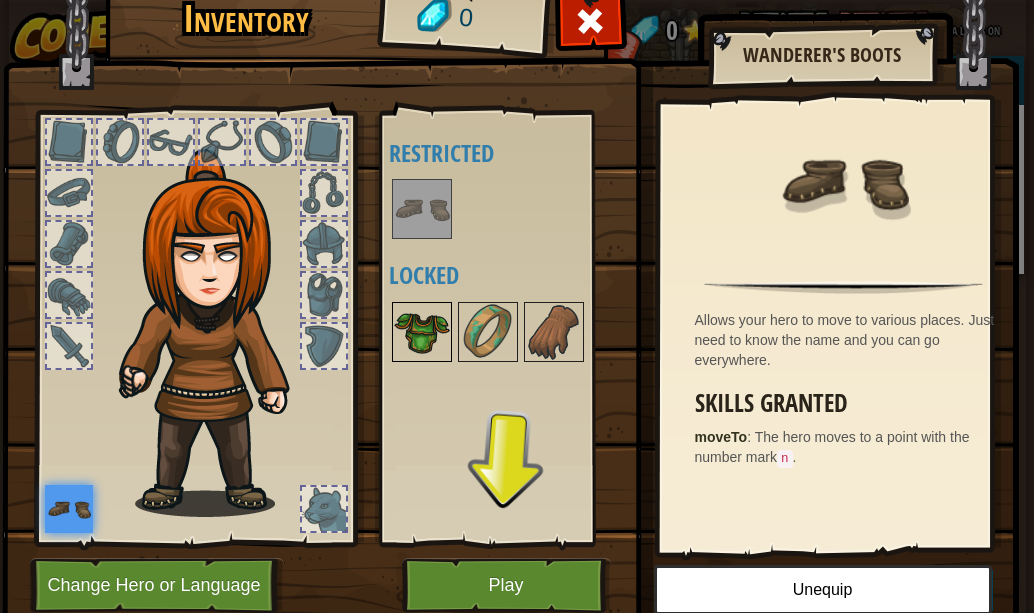 click at bounding box center (422, 332) 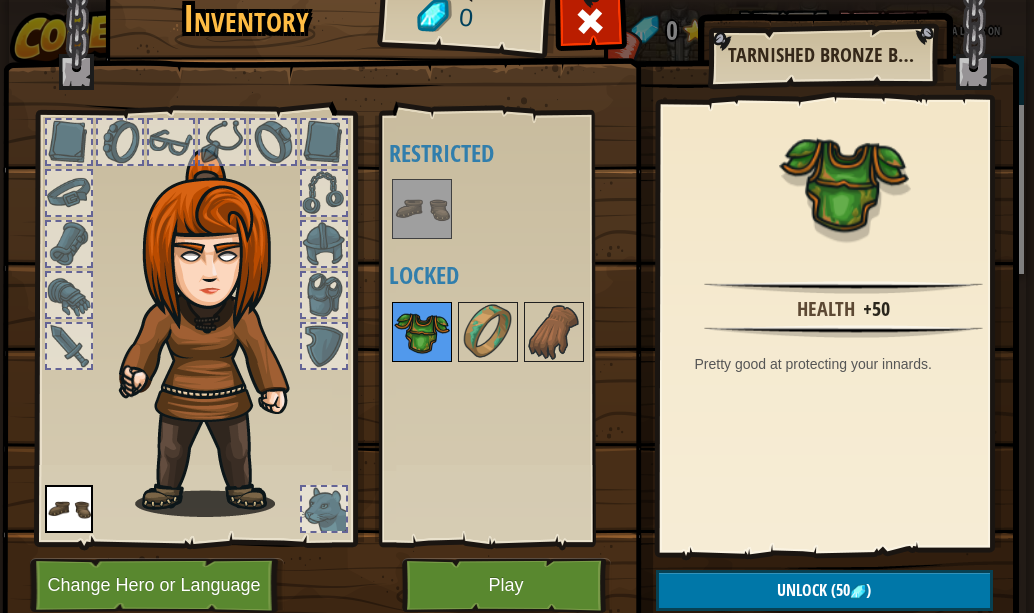 click at bounding box center (422, 332) 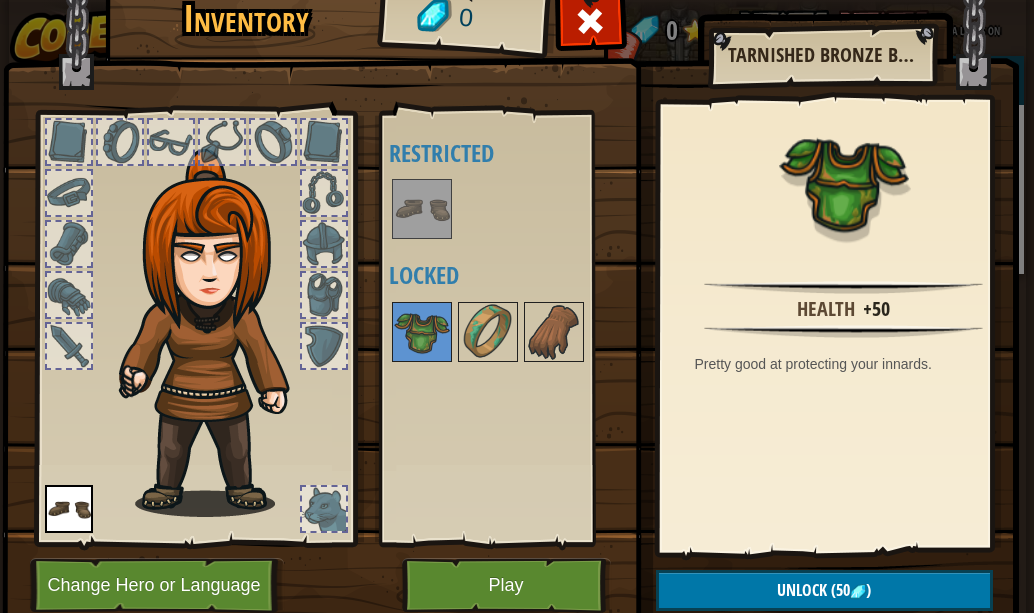 drag, startPoint x: 266, startPoint y: 426, endPoint x: 462, endPoint y: 671, distance: 313.75308 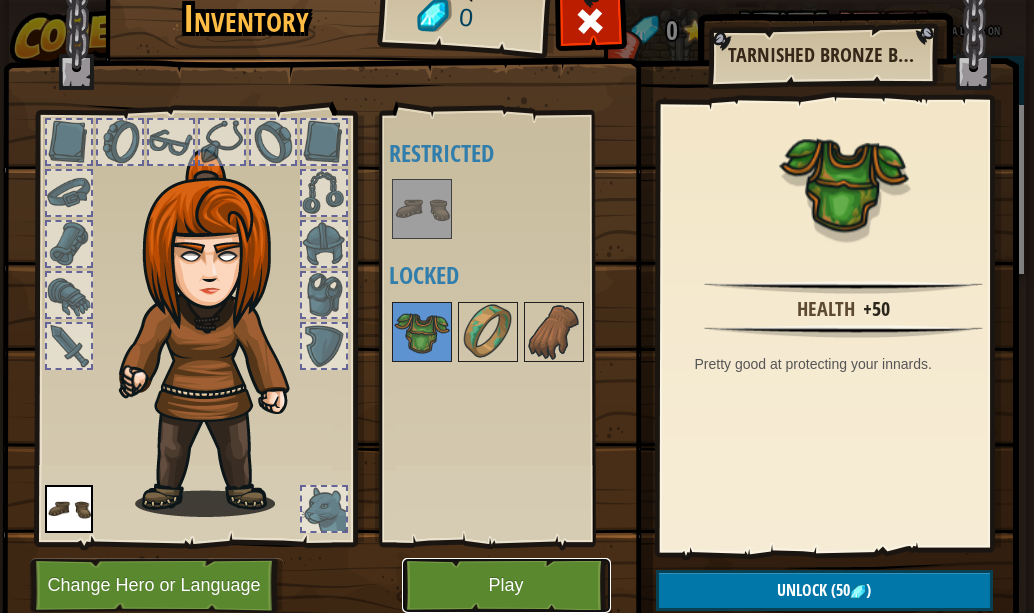 click on "Play" at bounding box center [506, 585] 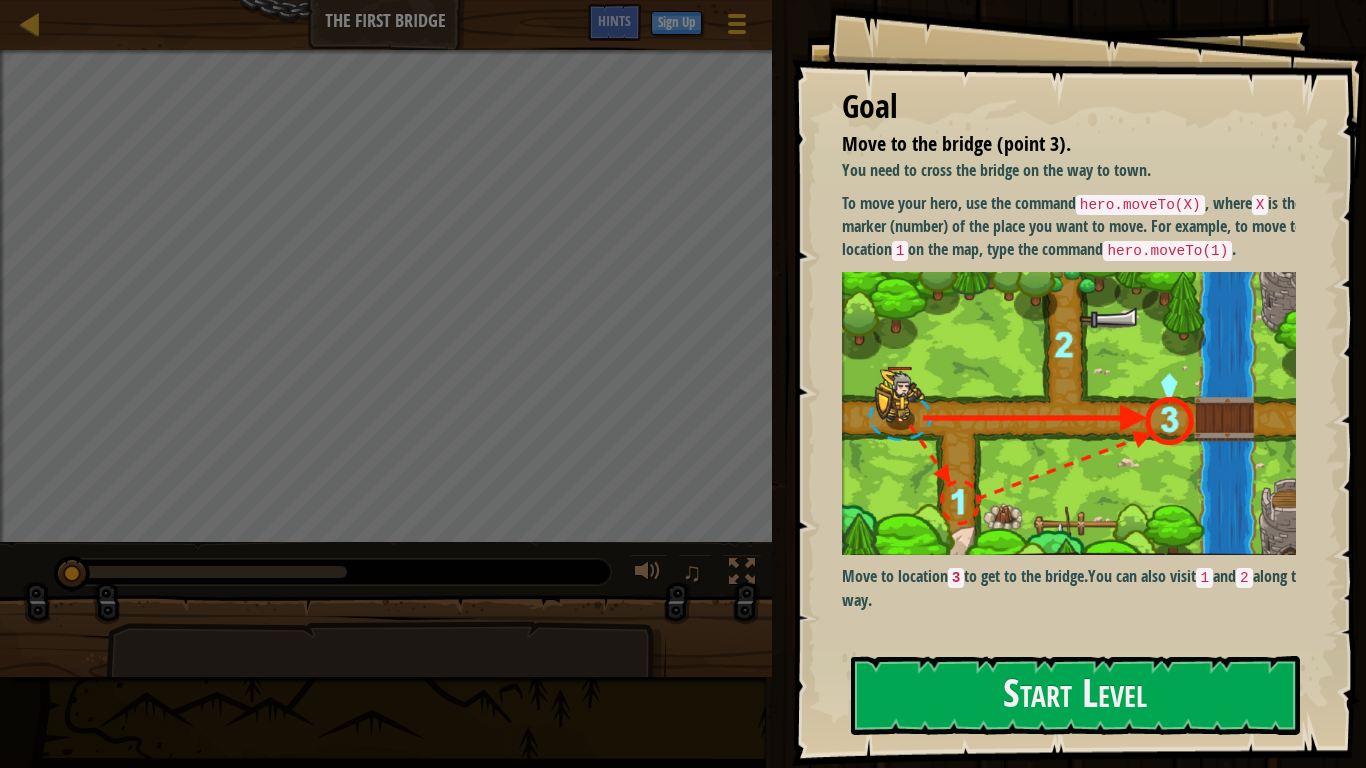 click on "♫" at bounding box center (386, 567) 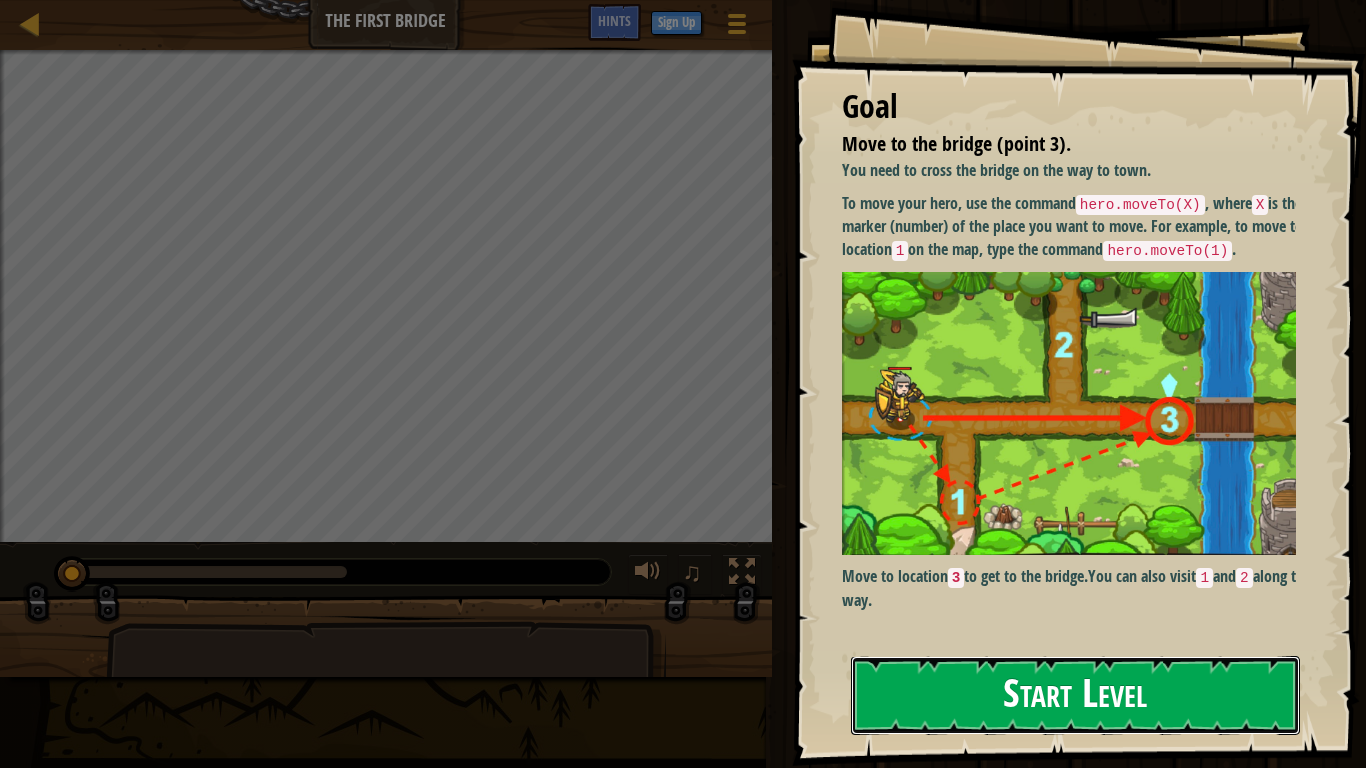 click on "Start Level" at bounding box center (1075, 695) 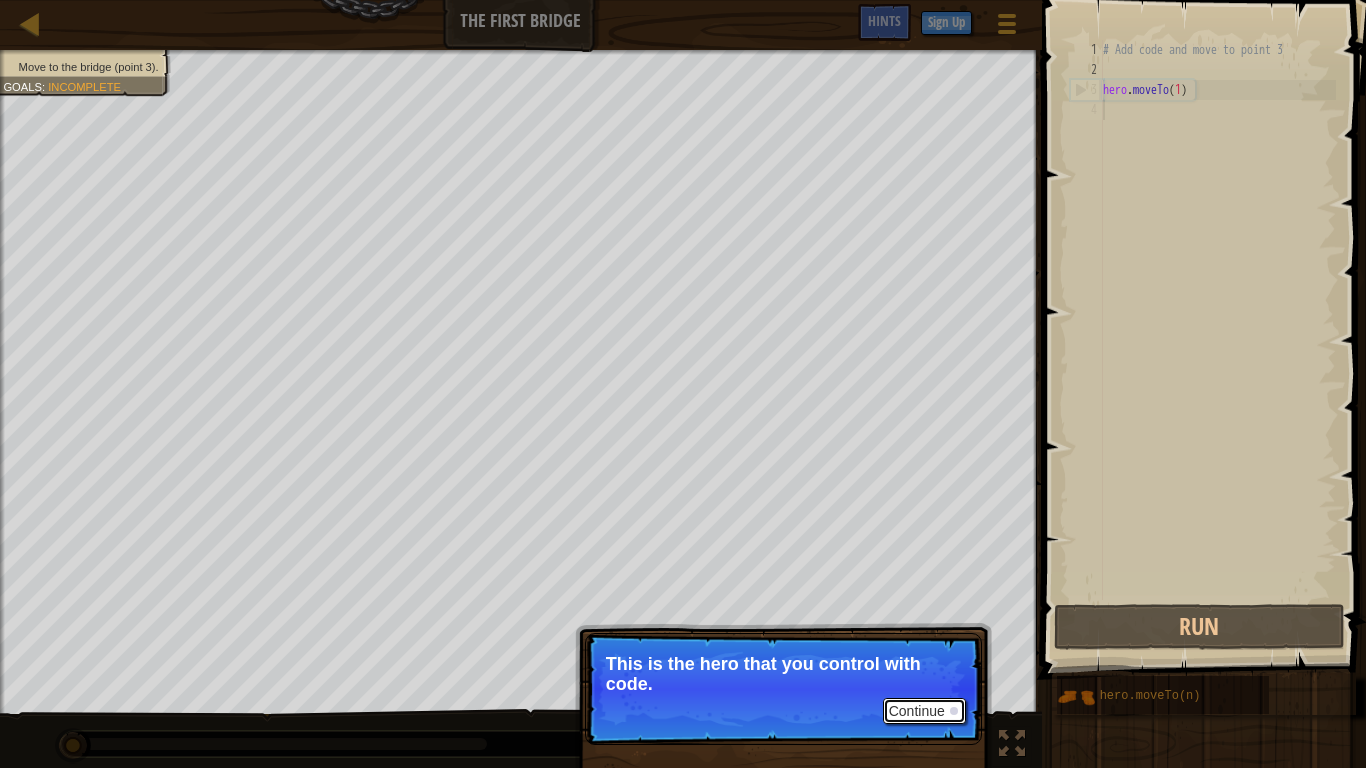 click on "Continue" at bounding box center (924, 711) 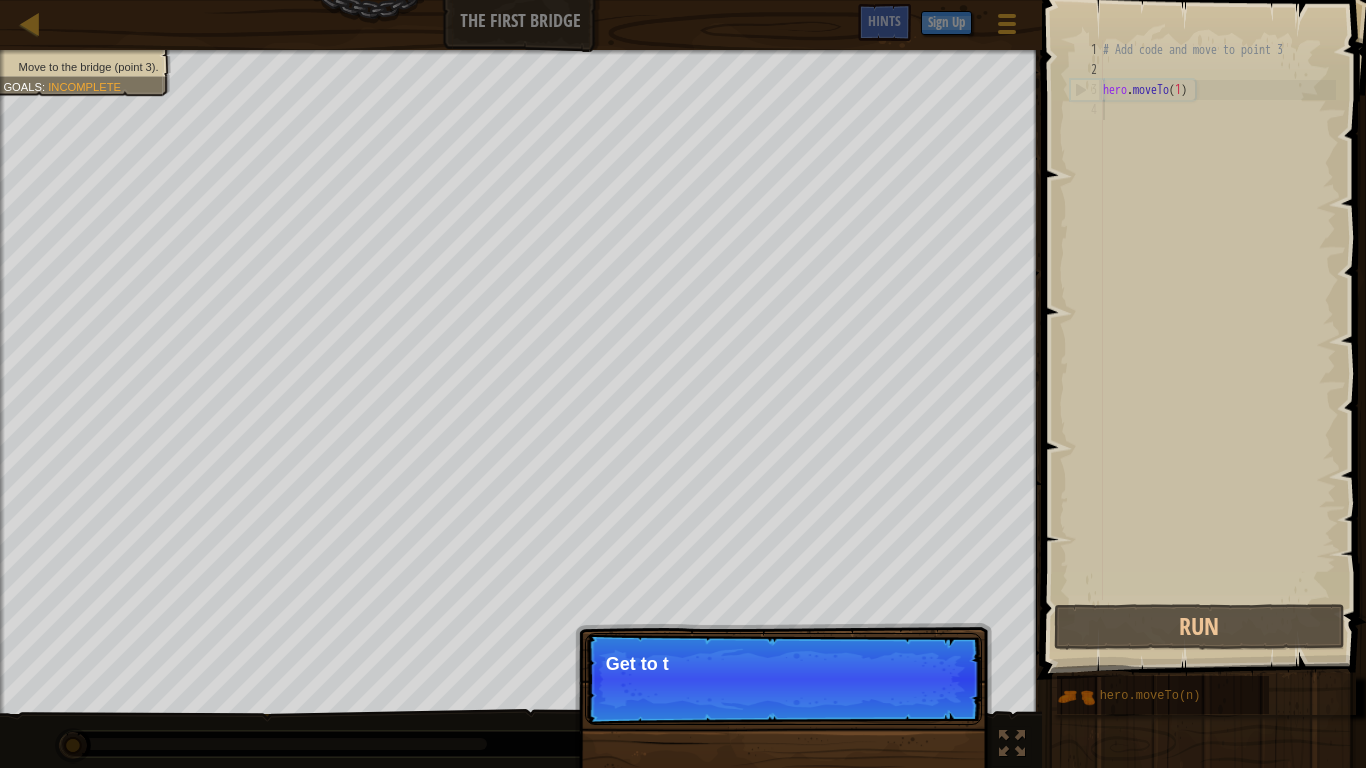 scroll, scrollTop: 9, scrollLeft: 0, axis: vertical 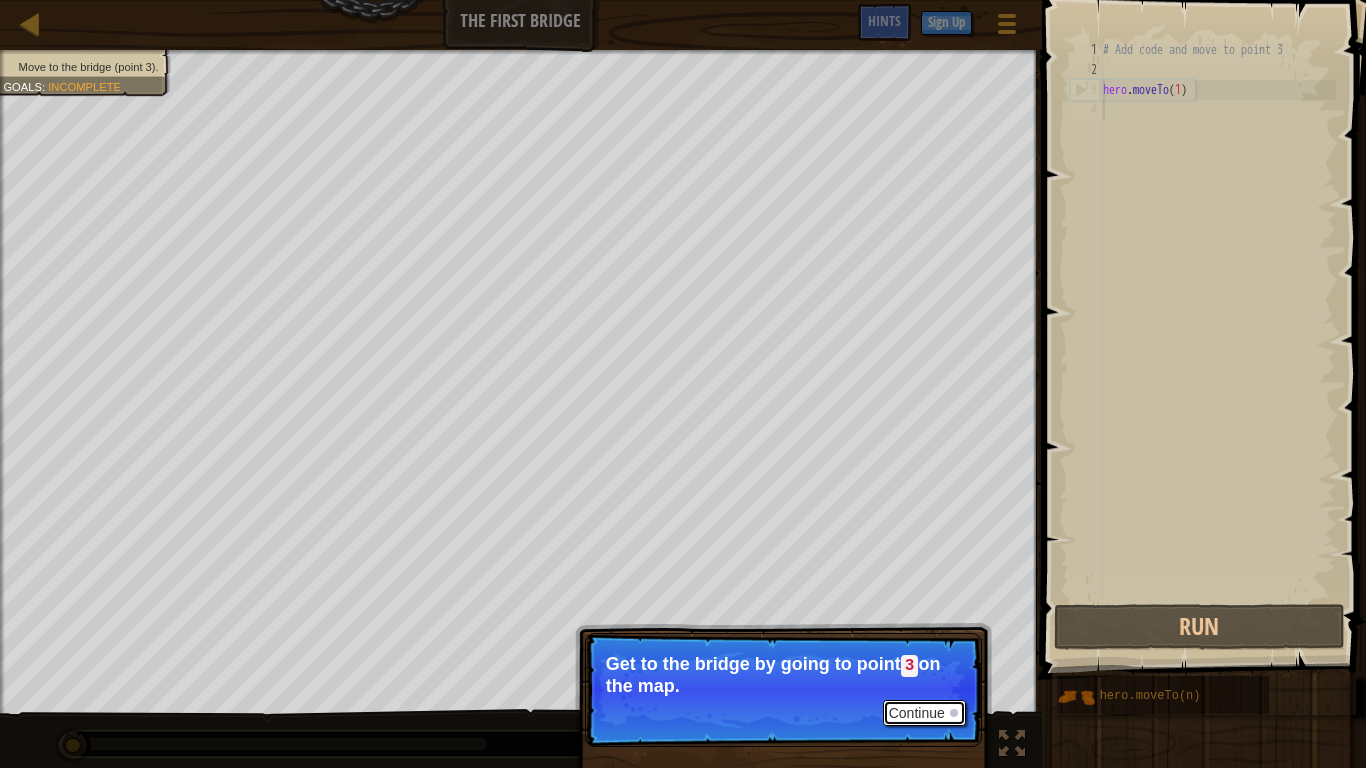 click on "Continue" at bounding box center [924, 713] 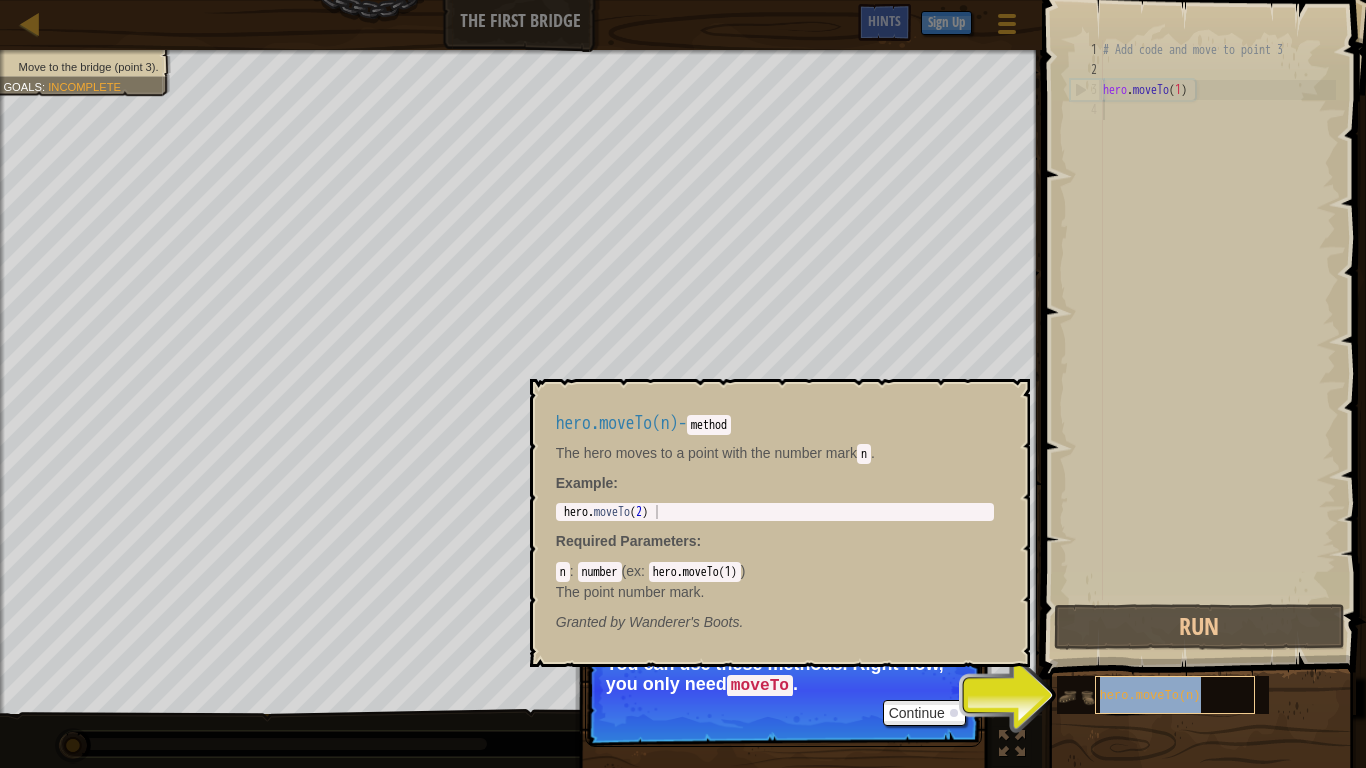 click on "hero.moveTo(n)" at bounding box center (1150, 696) 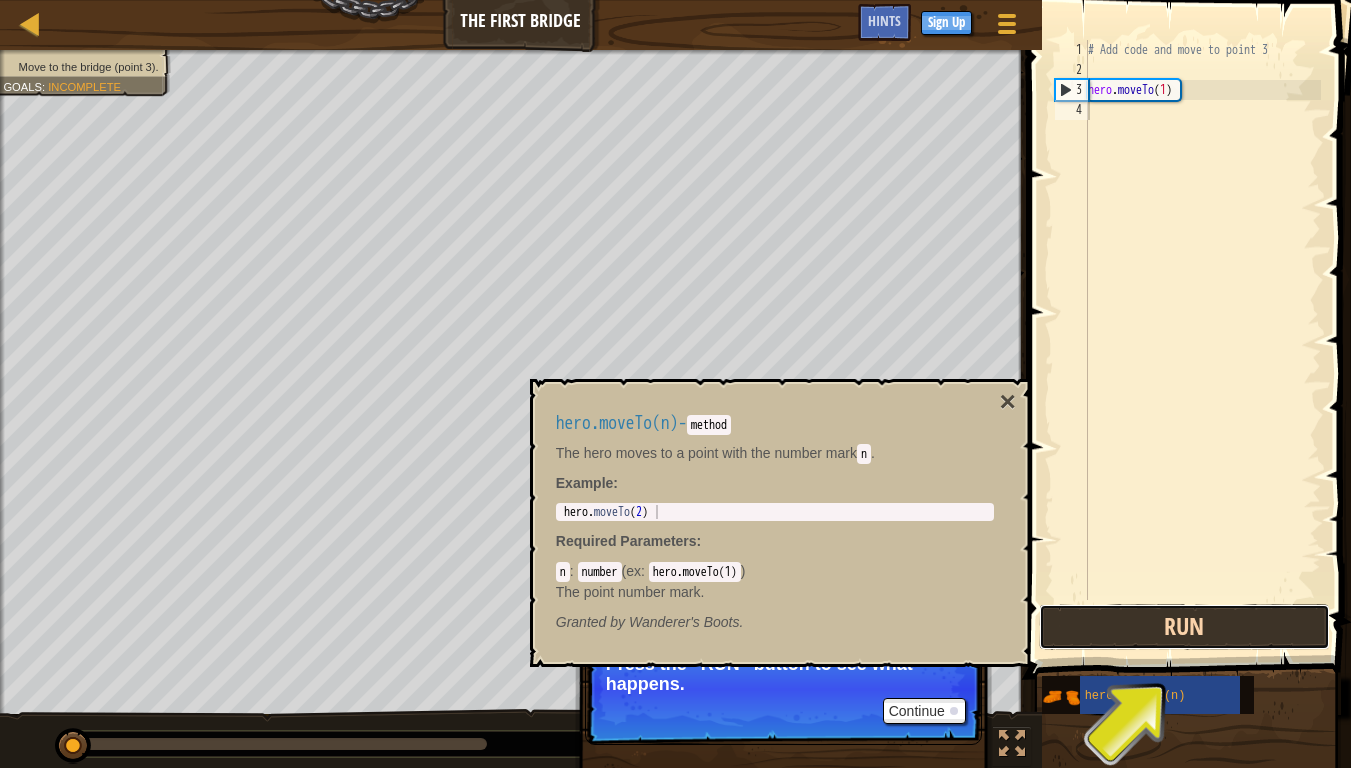 click on "Run" at bounding box center (1184, 627) 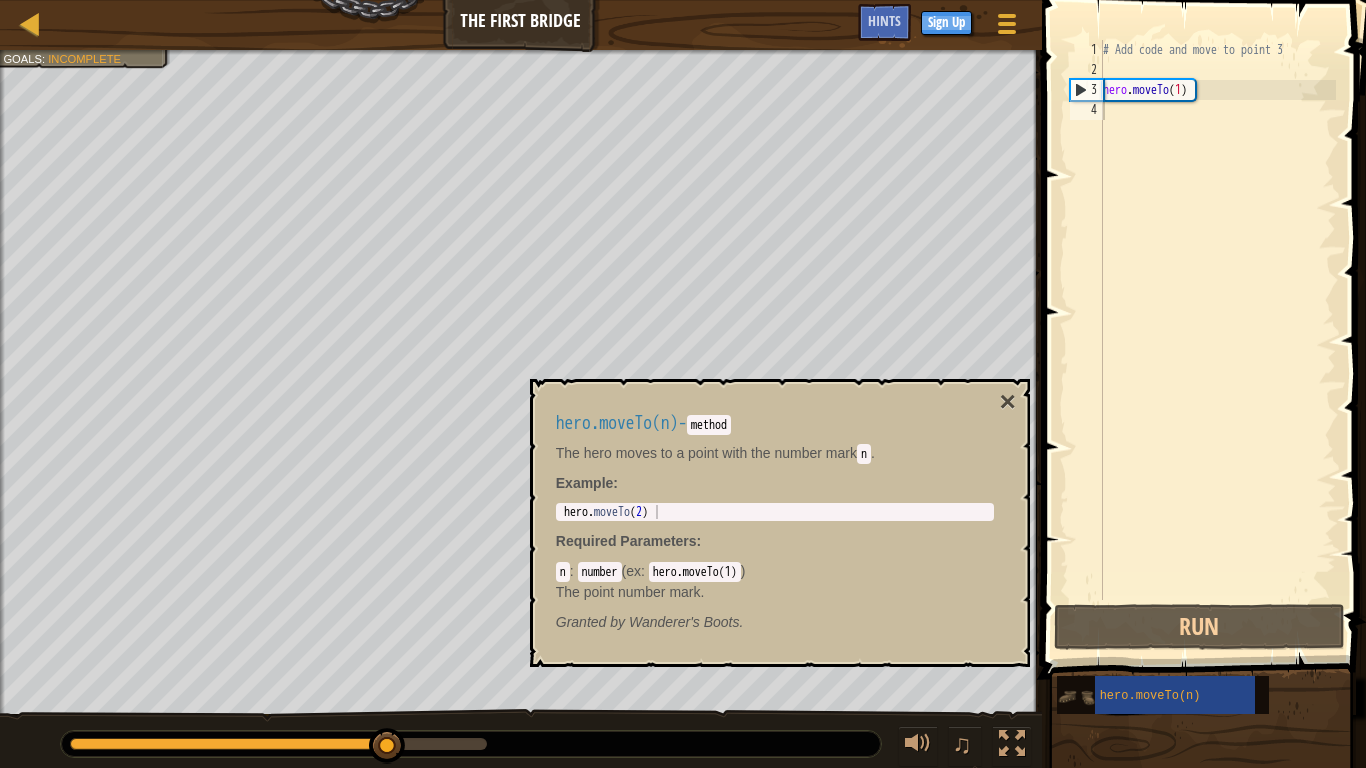 click at bounding box center (1076, 697) 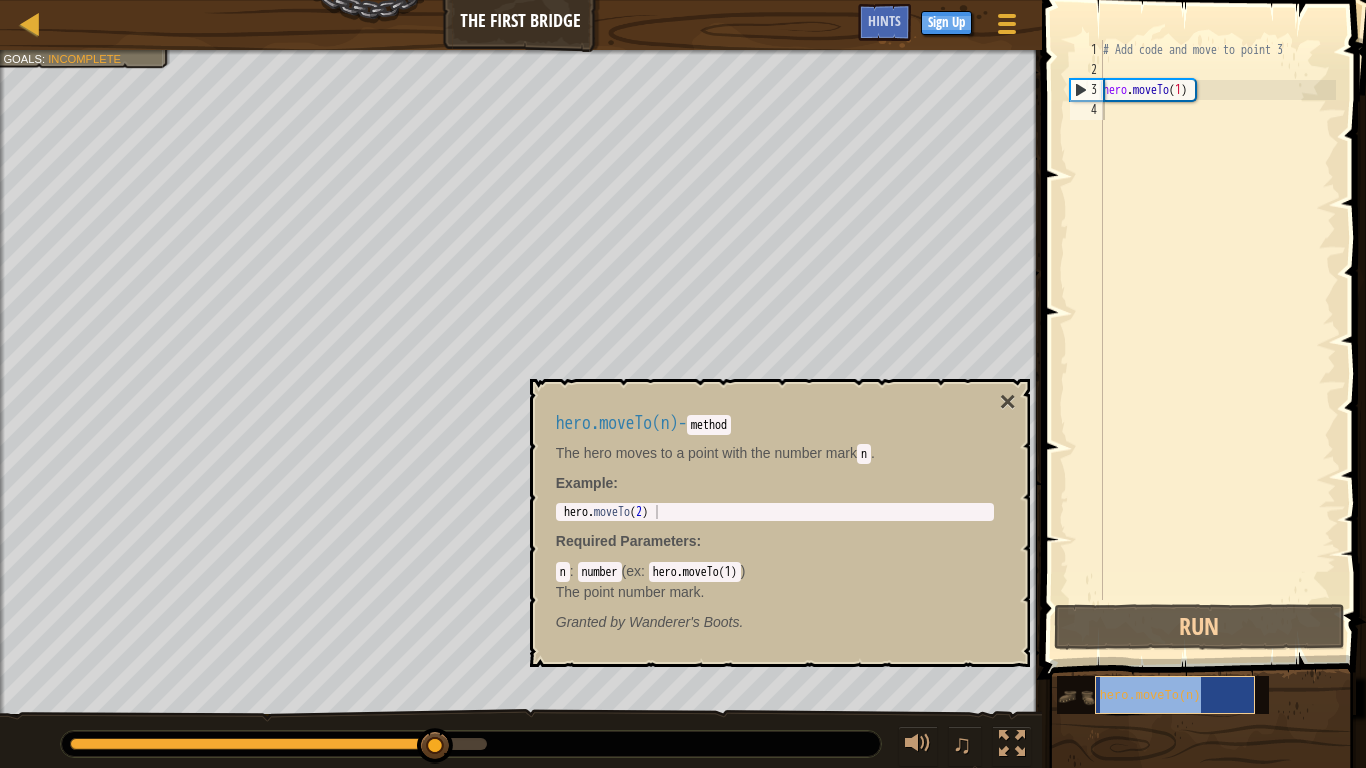click on "hero.moveTo(n)" at bounding box center (1175, 695) 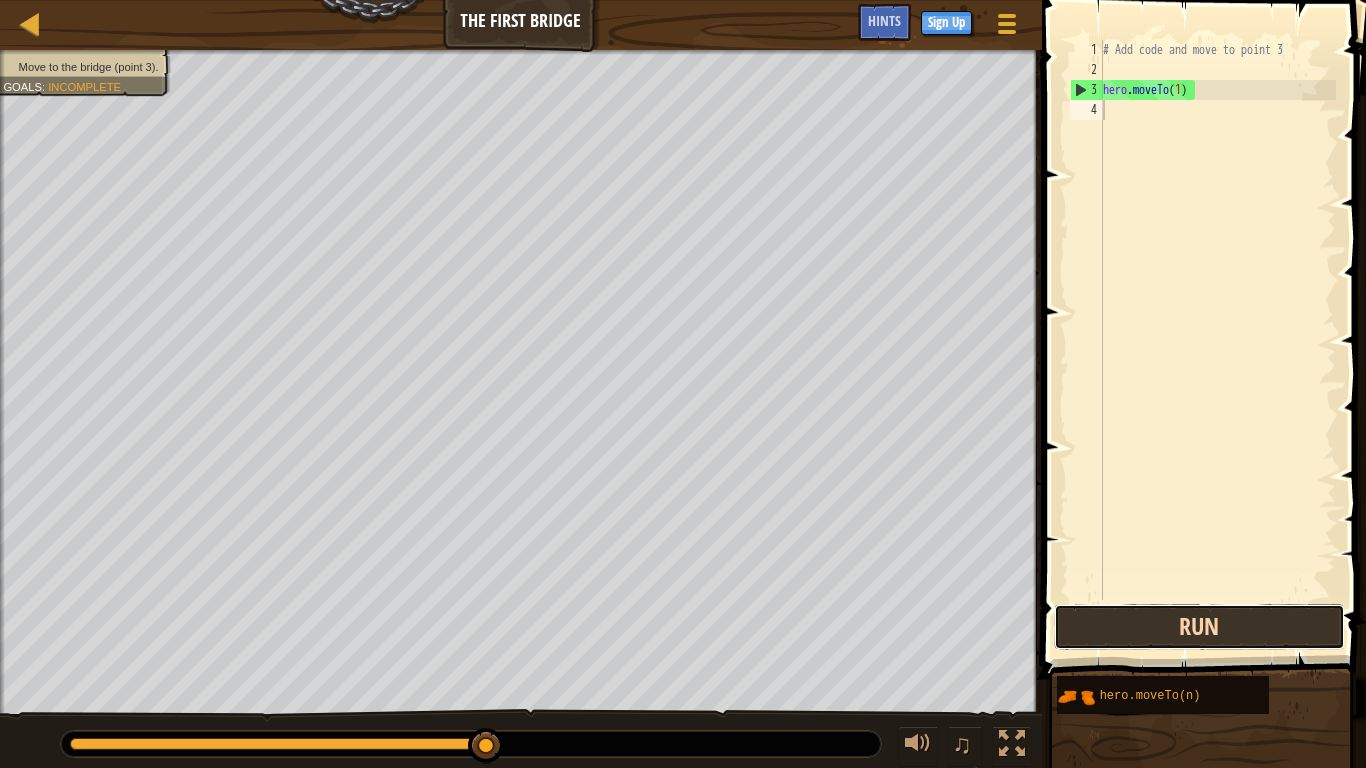 click on "Run" at bounding box center [1199, 627] 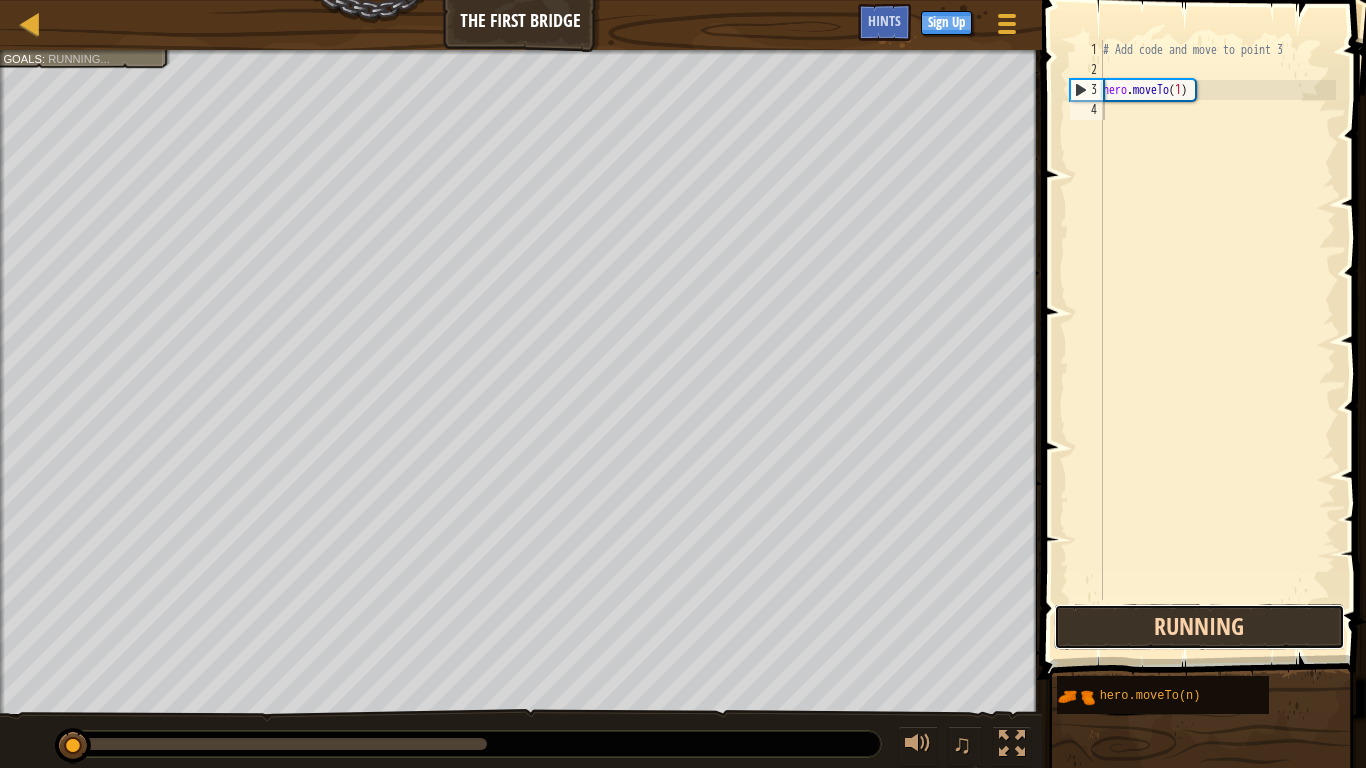 click on "Running" at bounding box center [1199, 627] 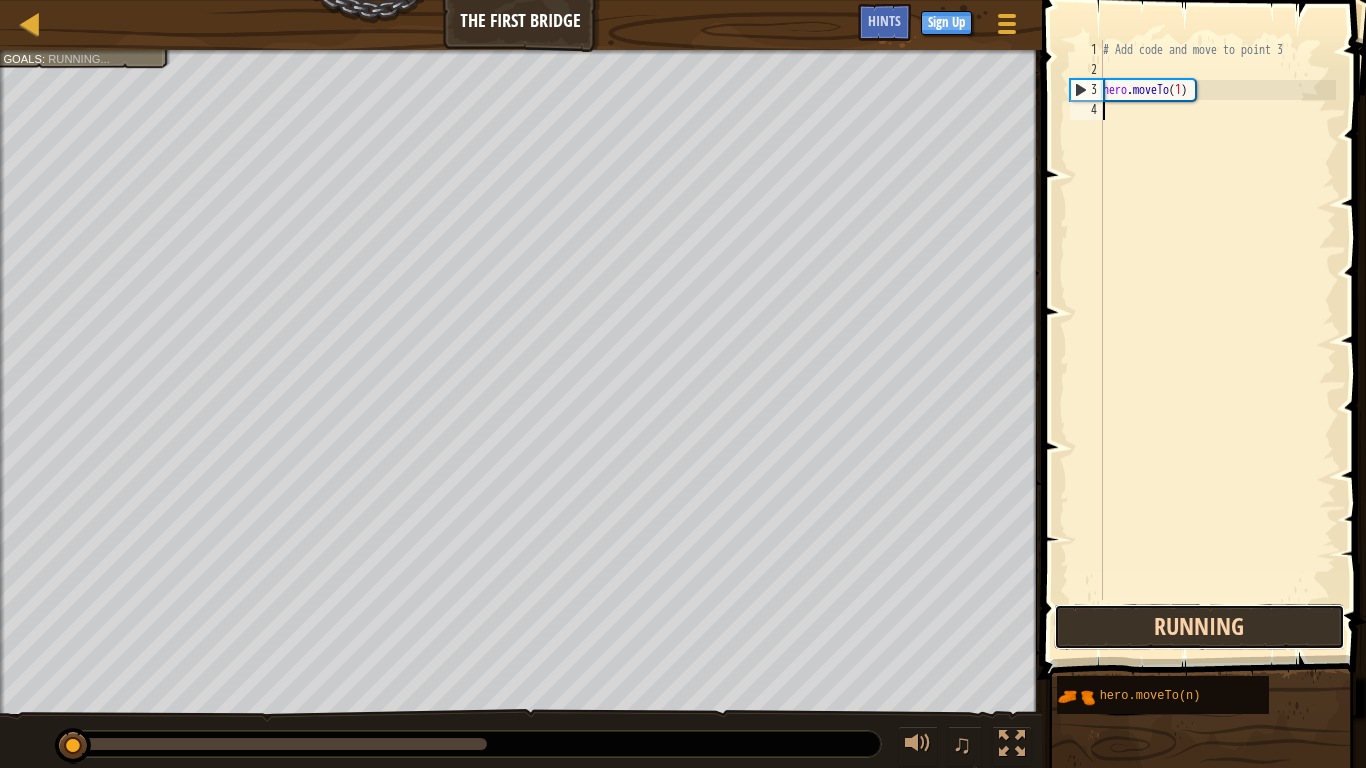 click on "Running" at bounding box center [1199, 627] 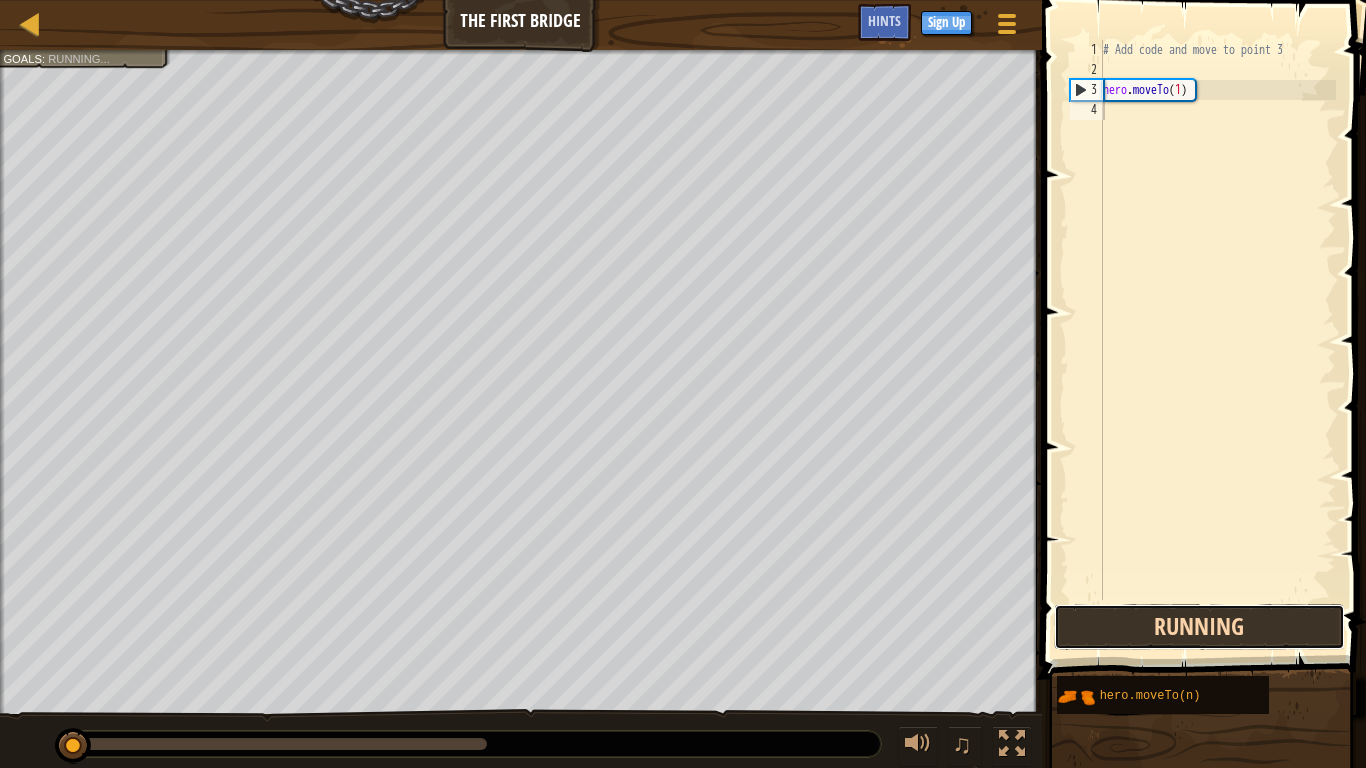click on "Running" at bounding box center [1199, 627] 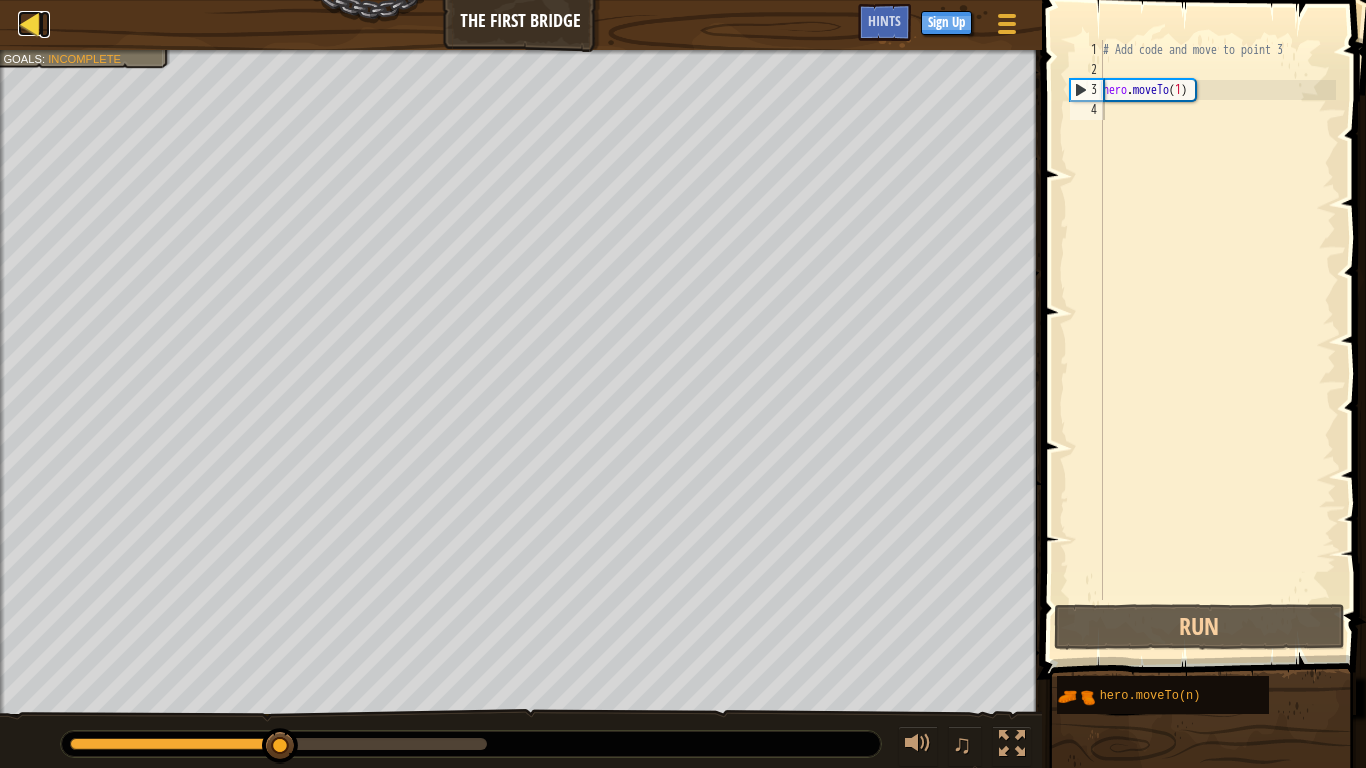 click at bounding box center [30, 23] 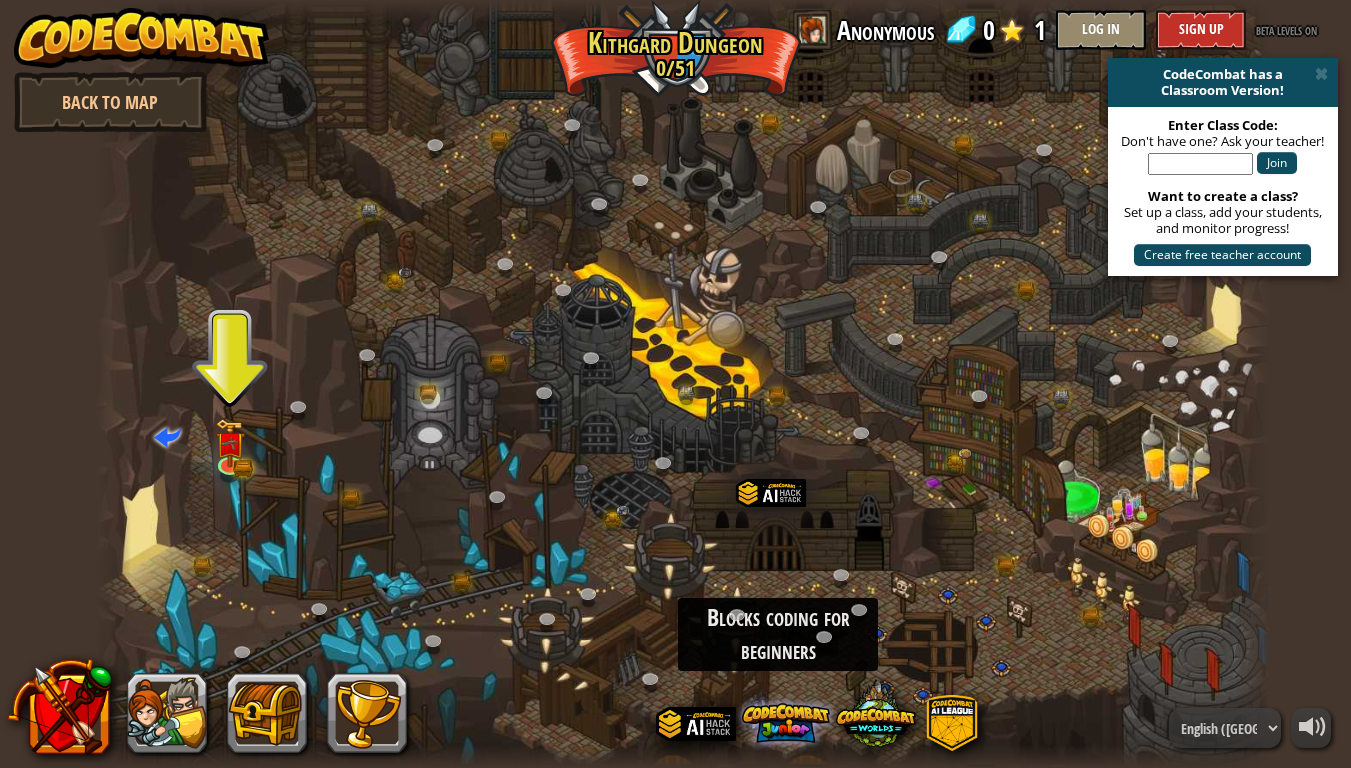 click at bounding box center [786, 723] 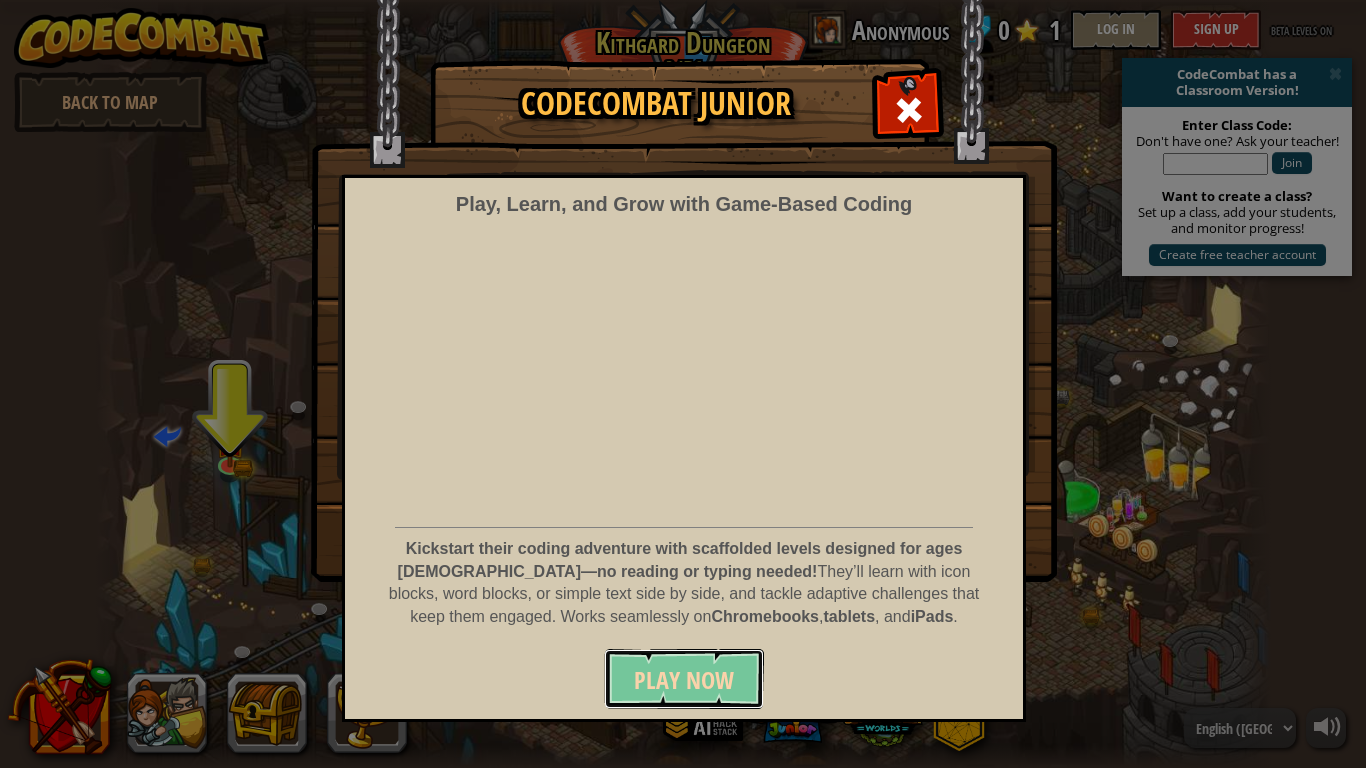 click on "Play Now" at bounding box center (684, 680) 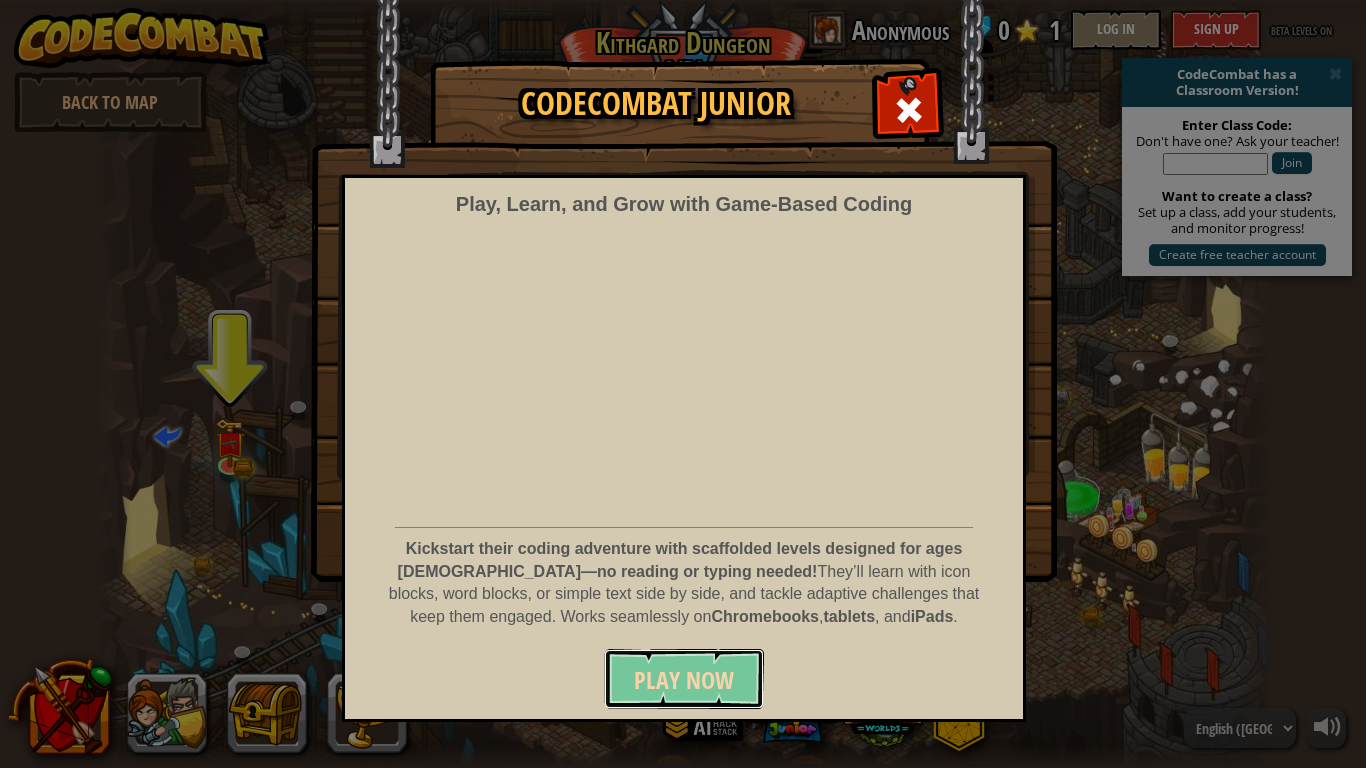click on "Play Now" at bounding box center (684, 680) 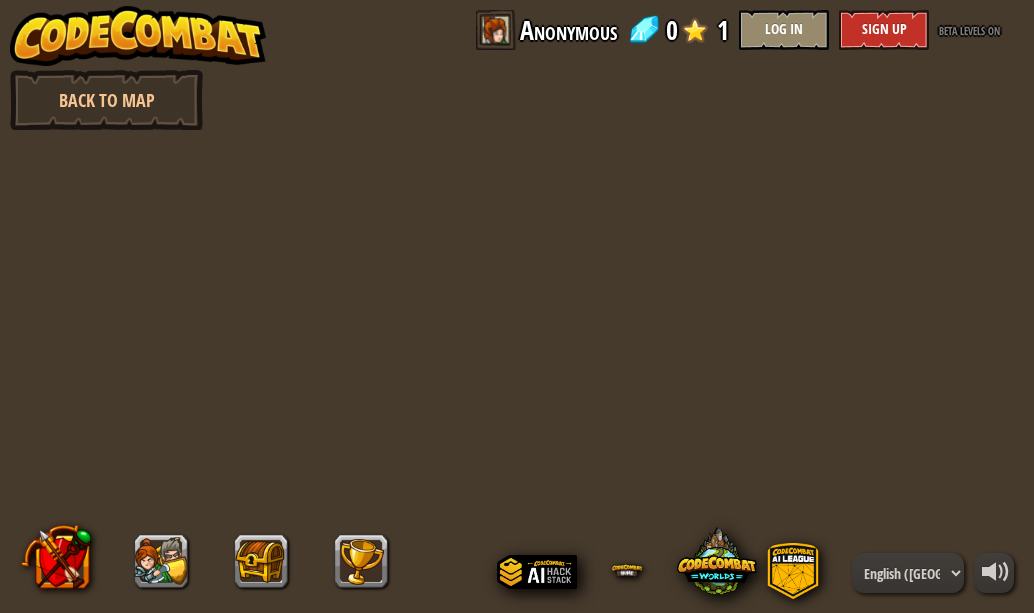 scroll, scrollTop: 0, scrollLeft: 0, axis: both 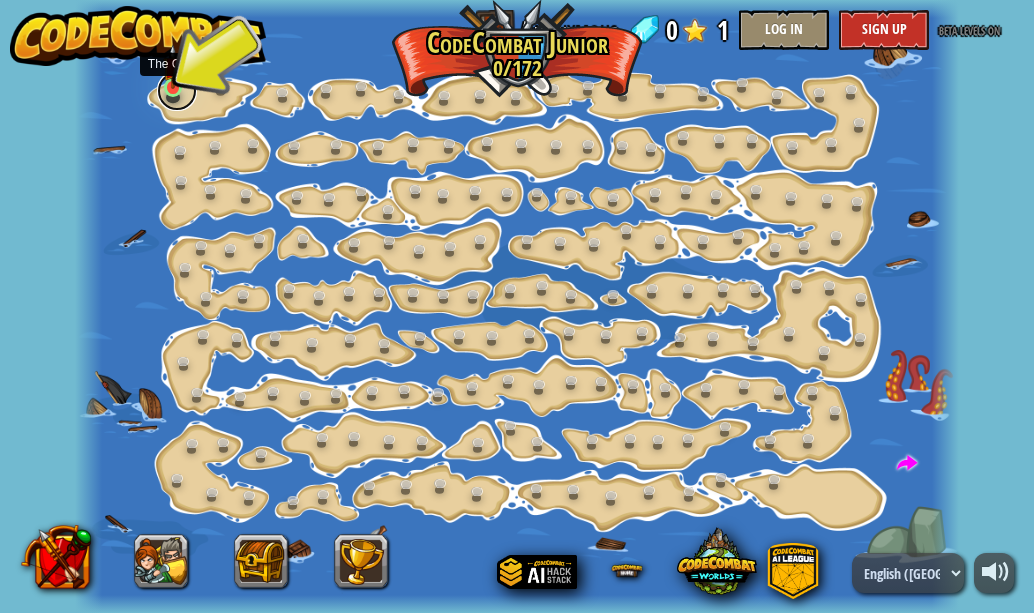 click at bounding box center (177, 91) 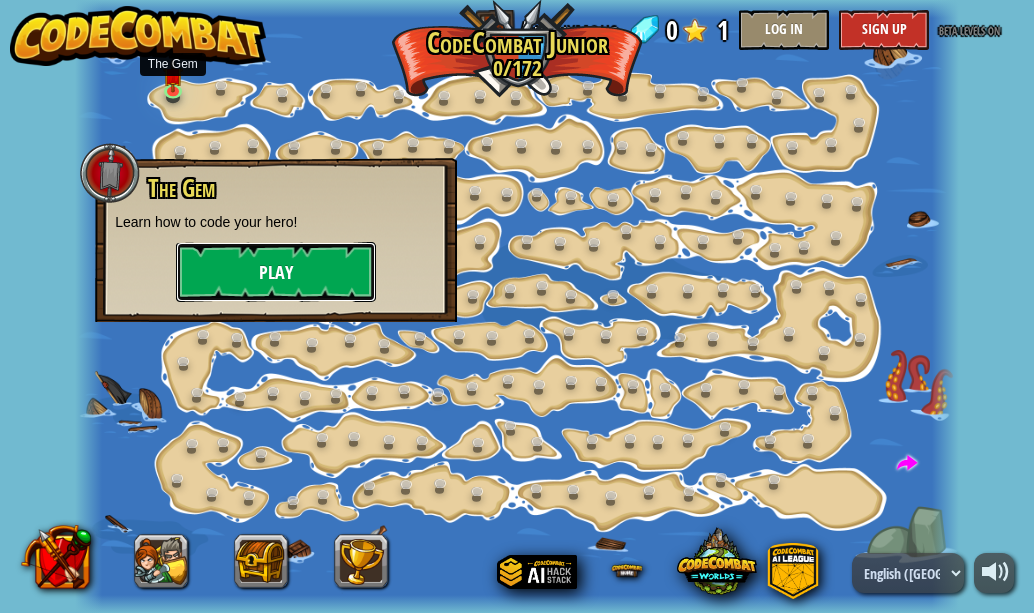 click on "Play" at bounding box center [276, 272] 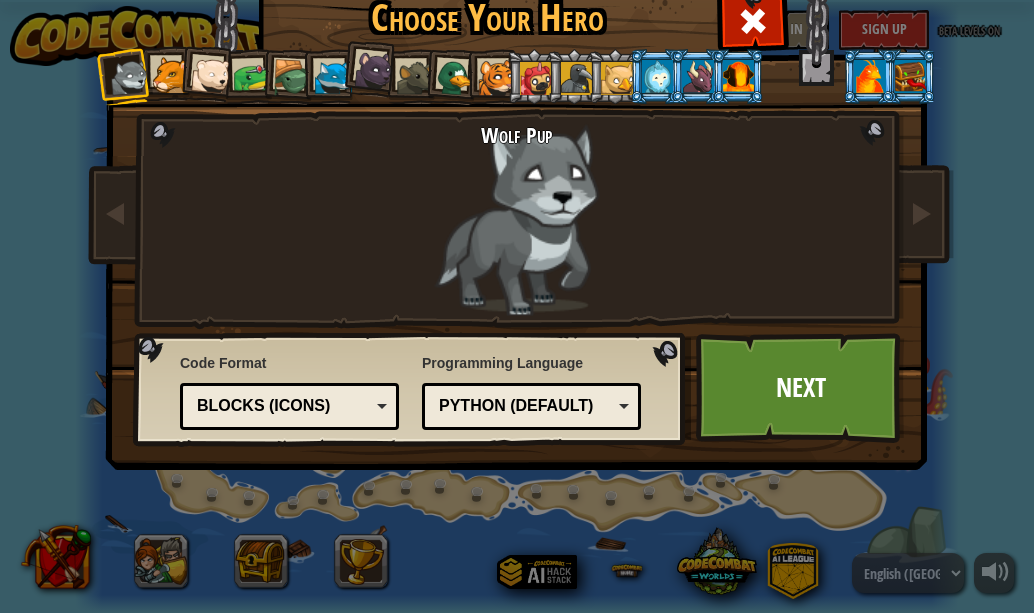 click at bounding box center [170, 75] 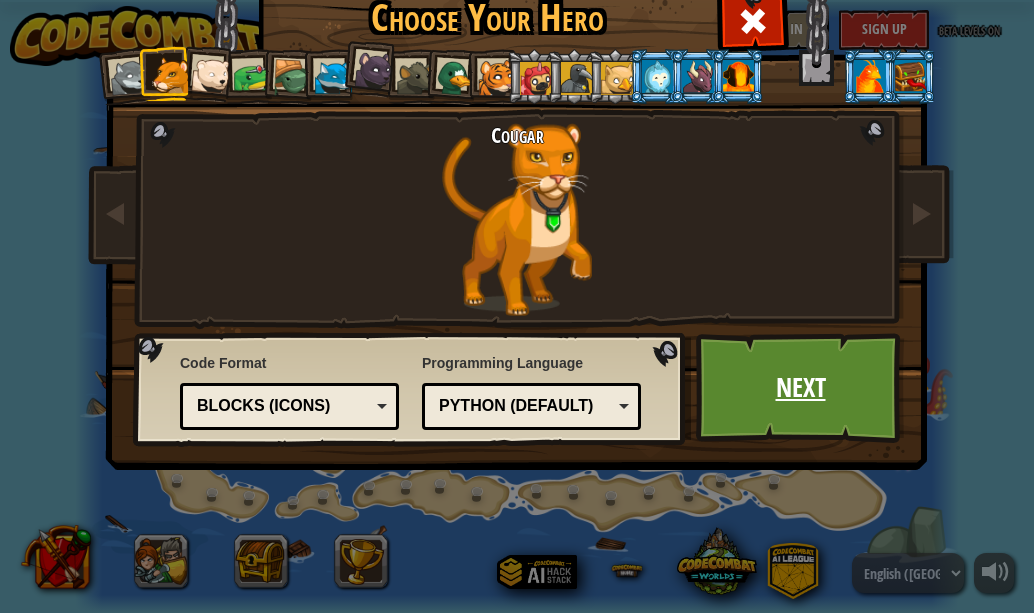 click on "Next" at bounding box center (800, 388) 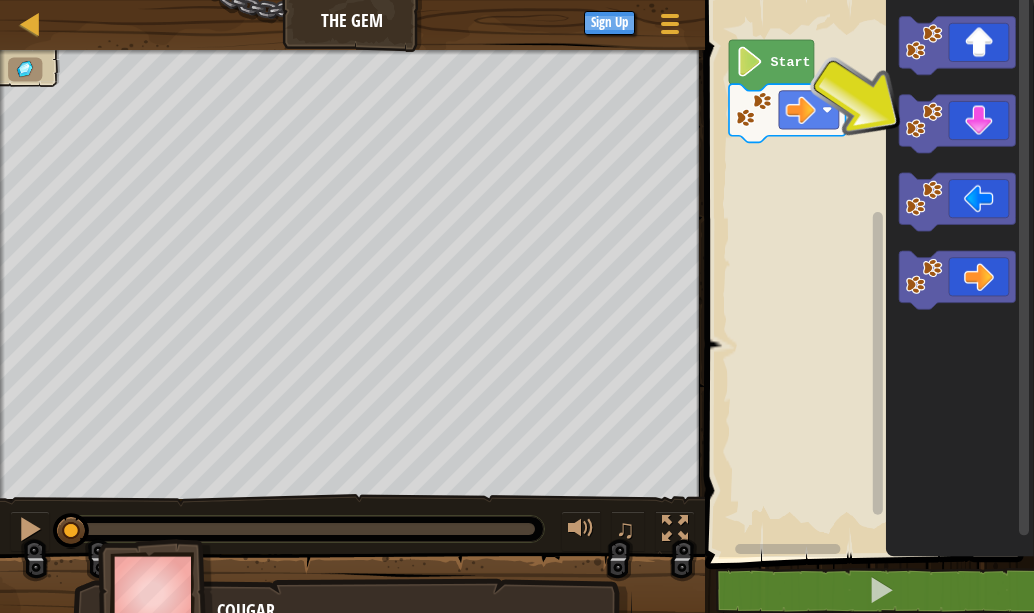 click 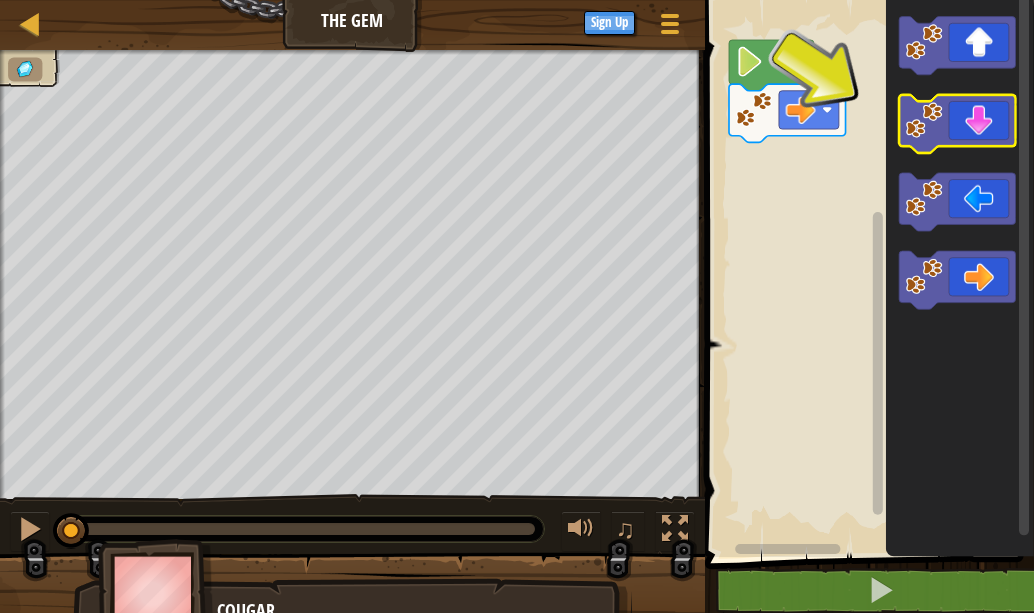 click 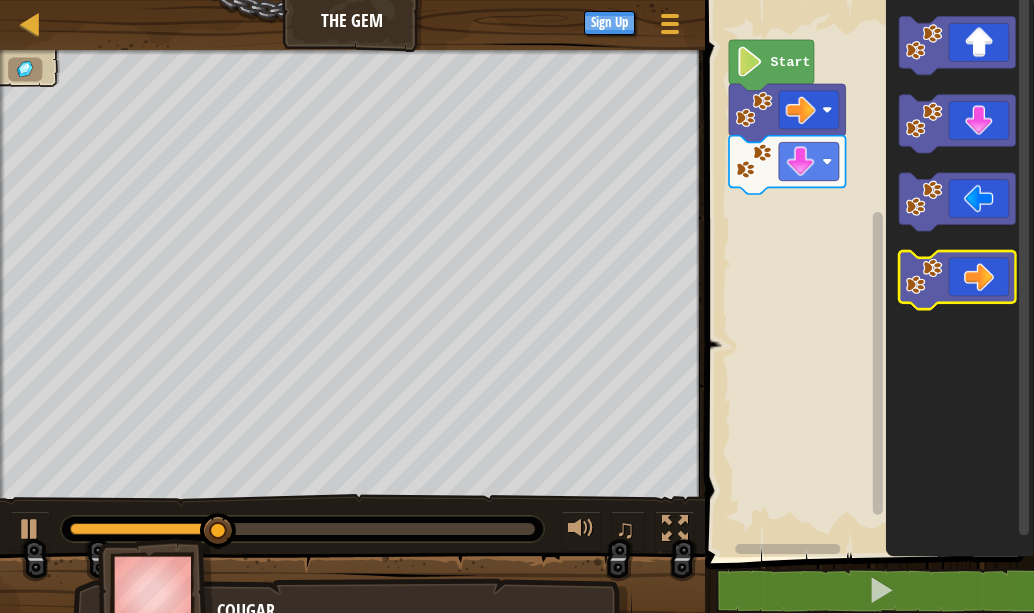 click 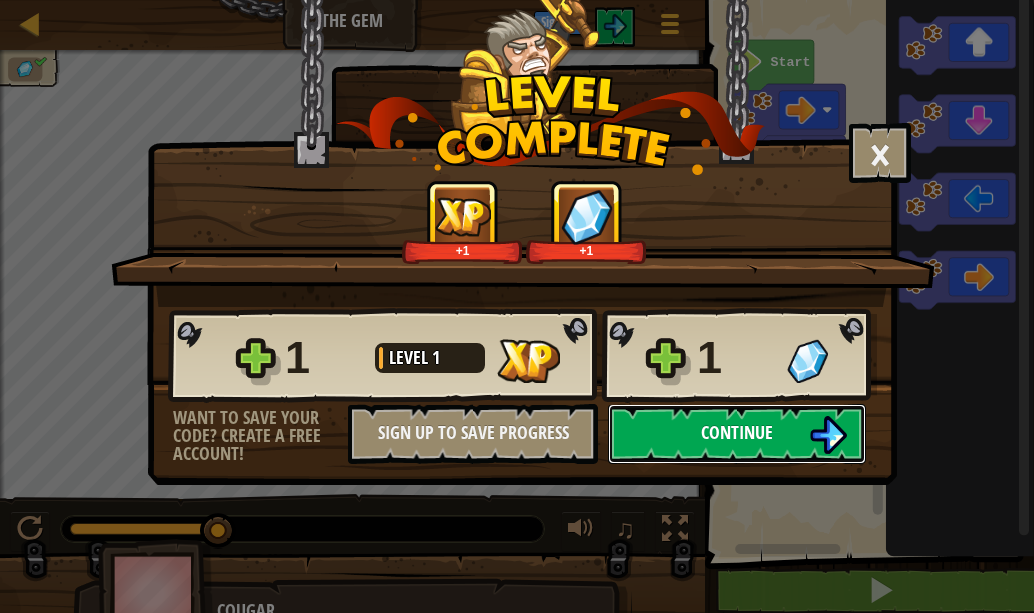 click on "Continue" at bounding box center (737, 434) 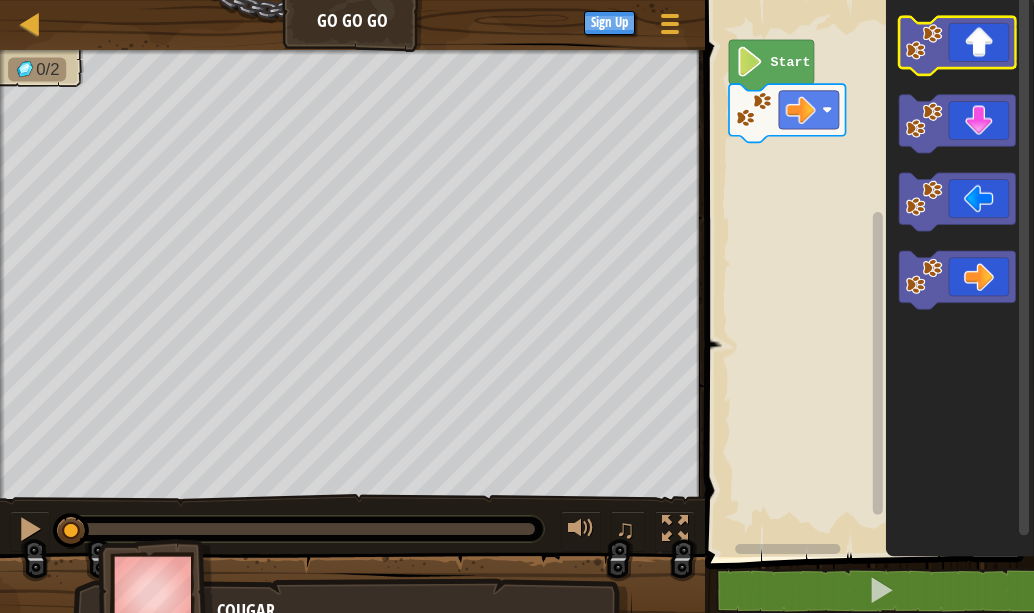 click 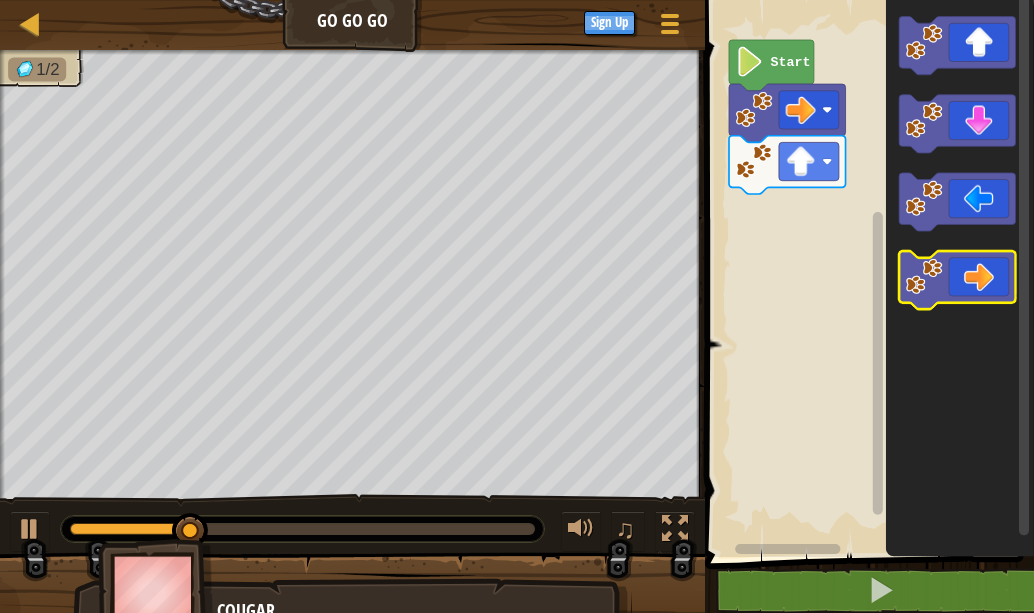 click 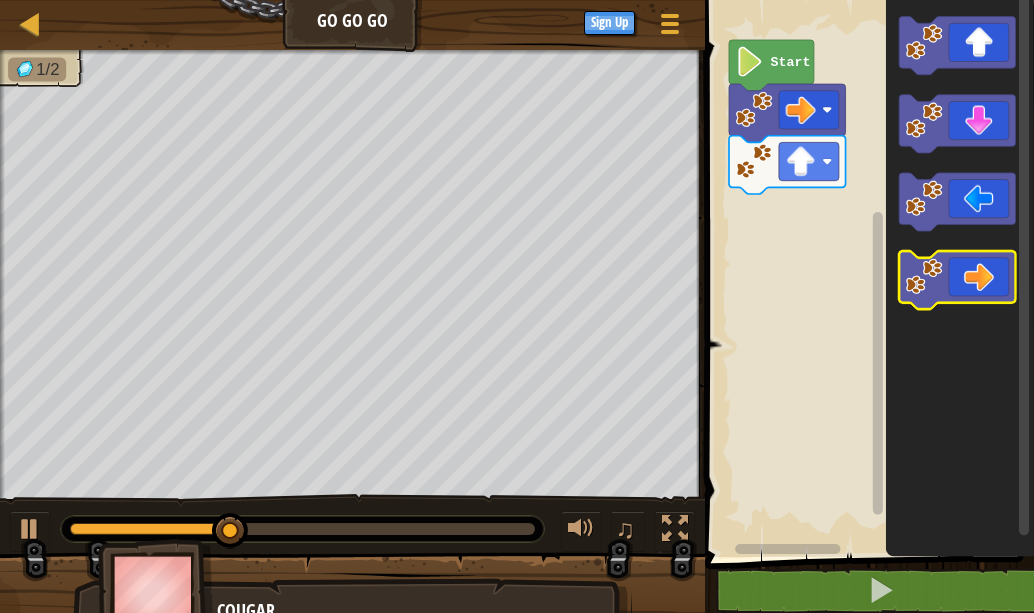 click 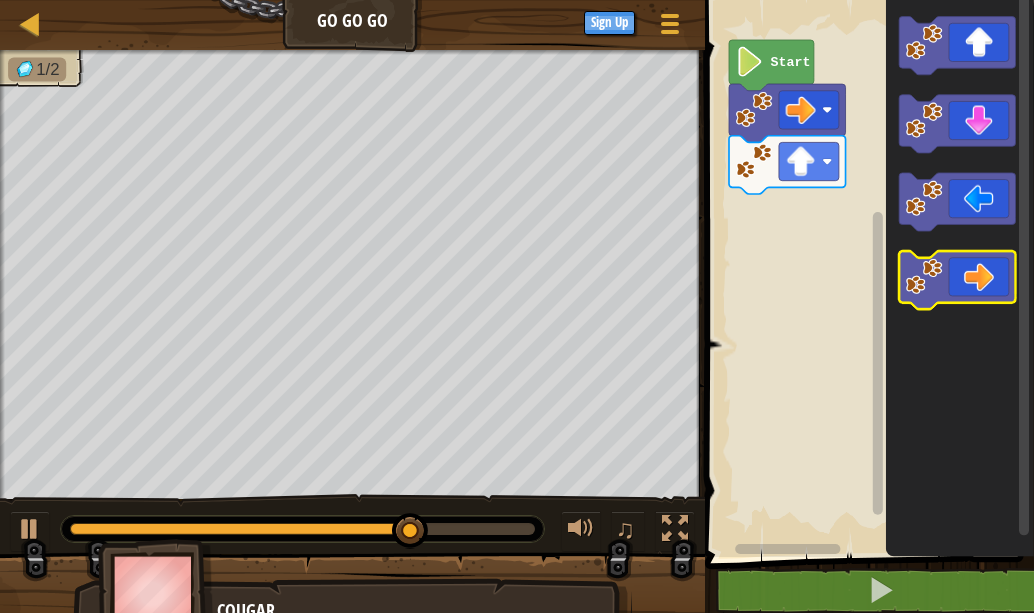 click 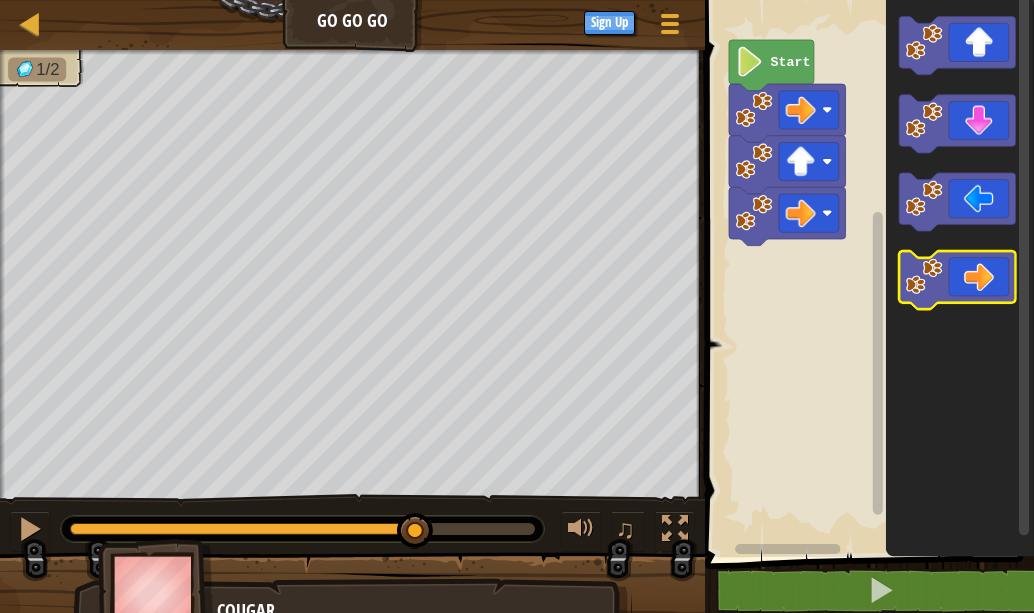 click 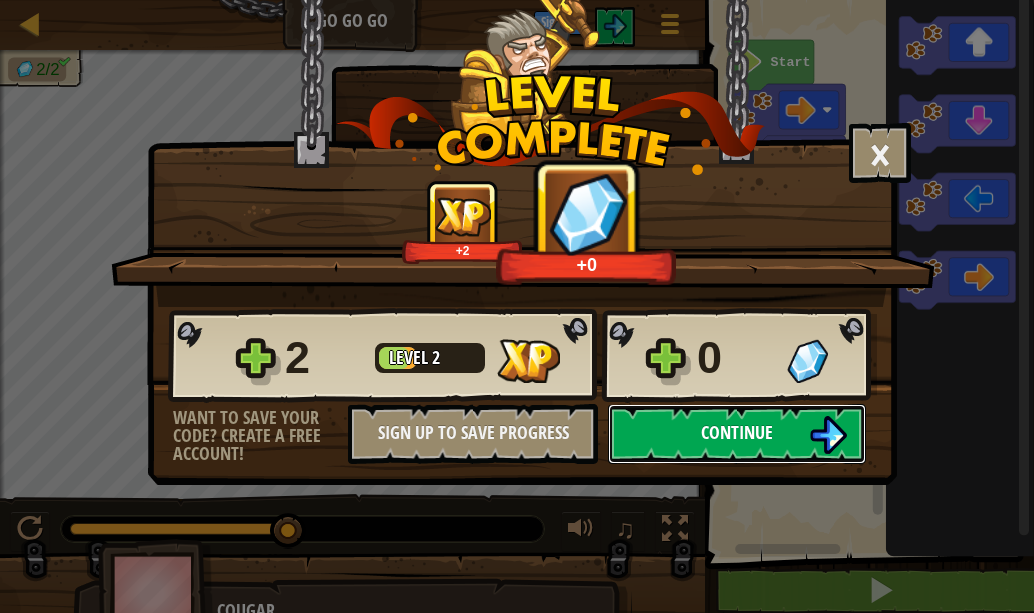 click at bounding box center (828, 435) 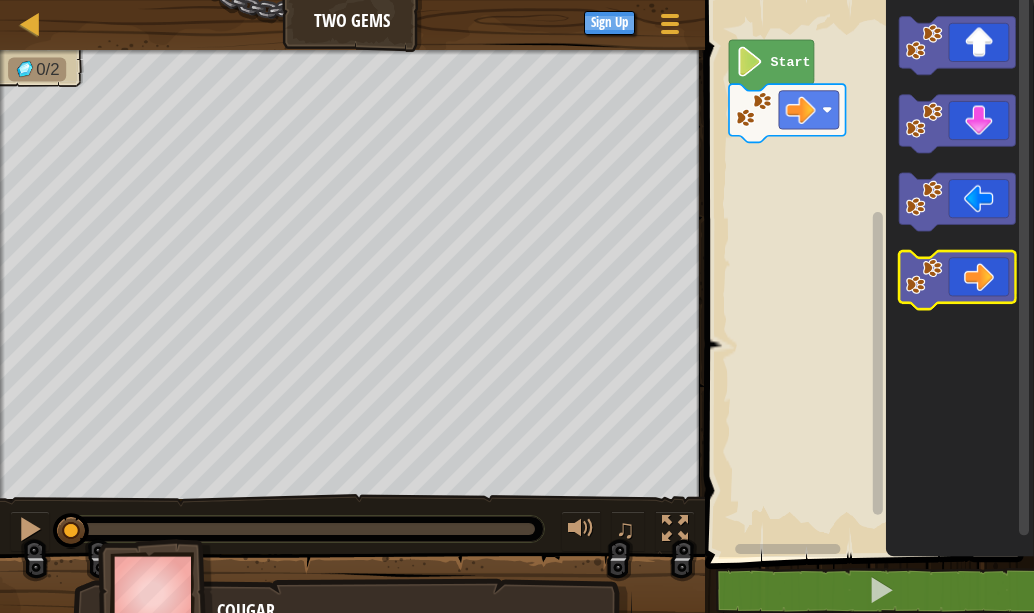 click 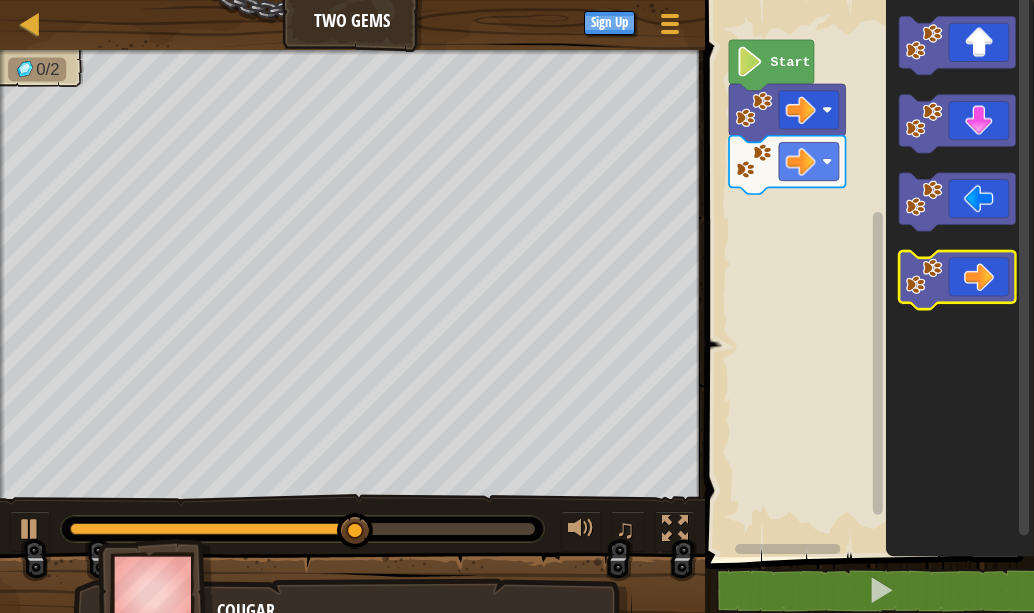 click 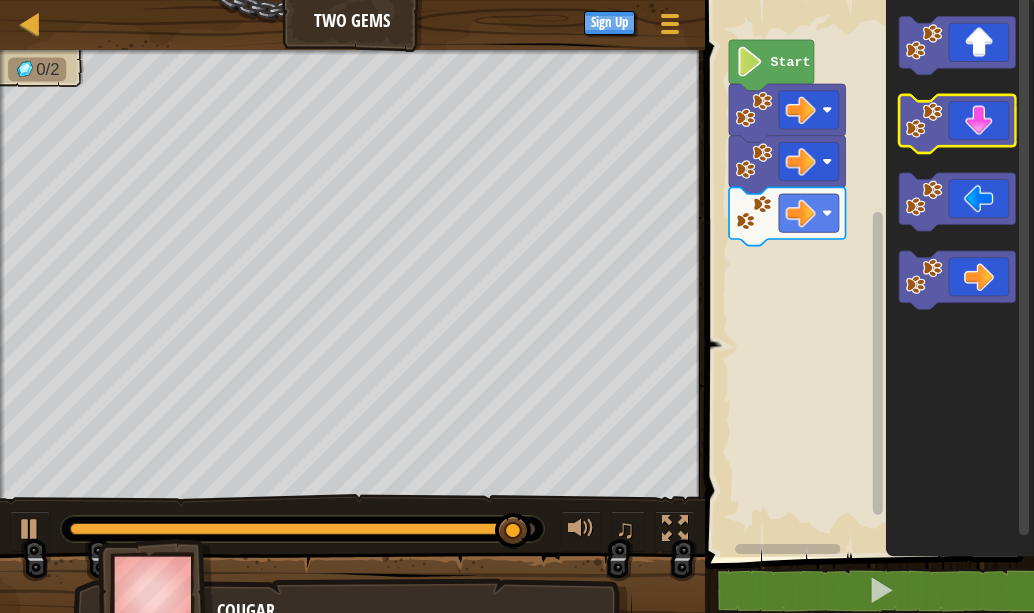 click 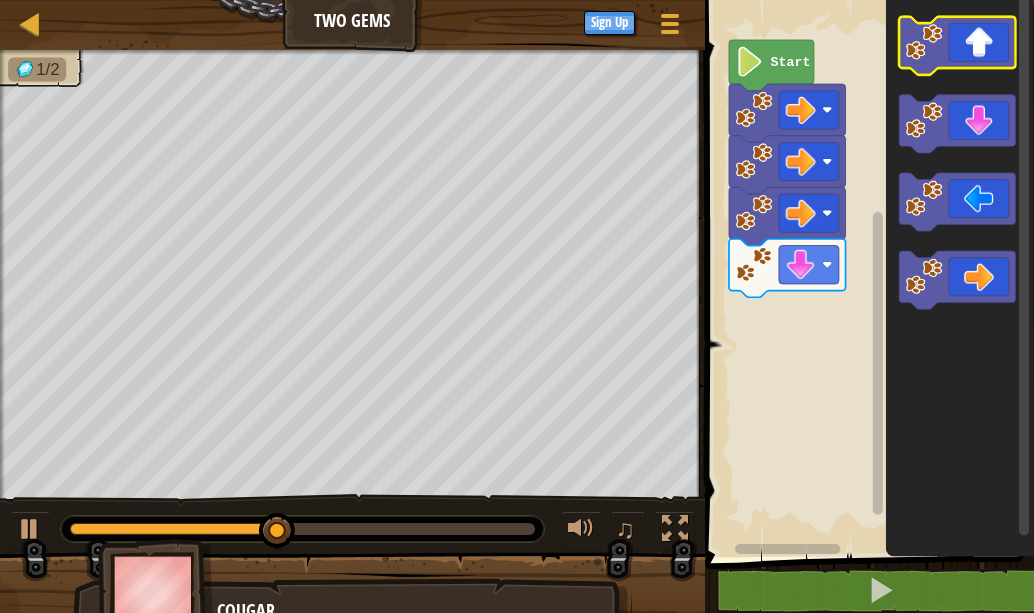 click 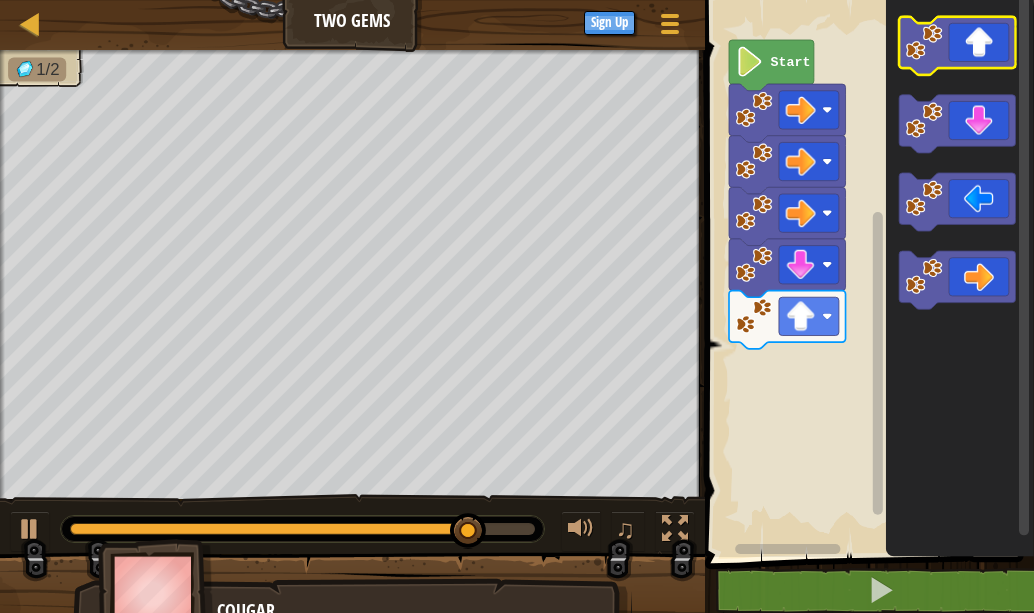 click 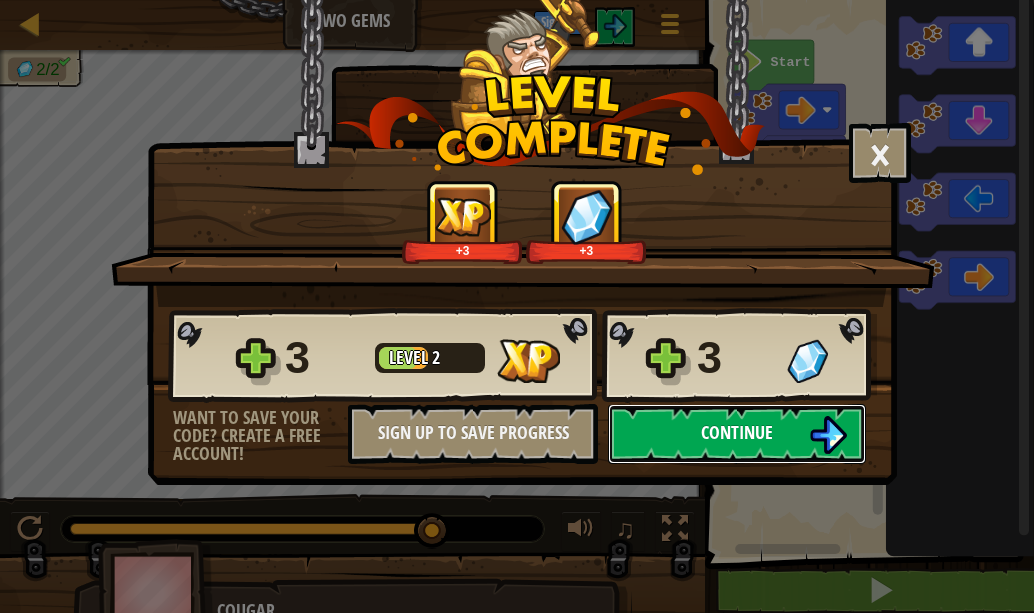 click on "Continue" at bounding box center [737, 434] 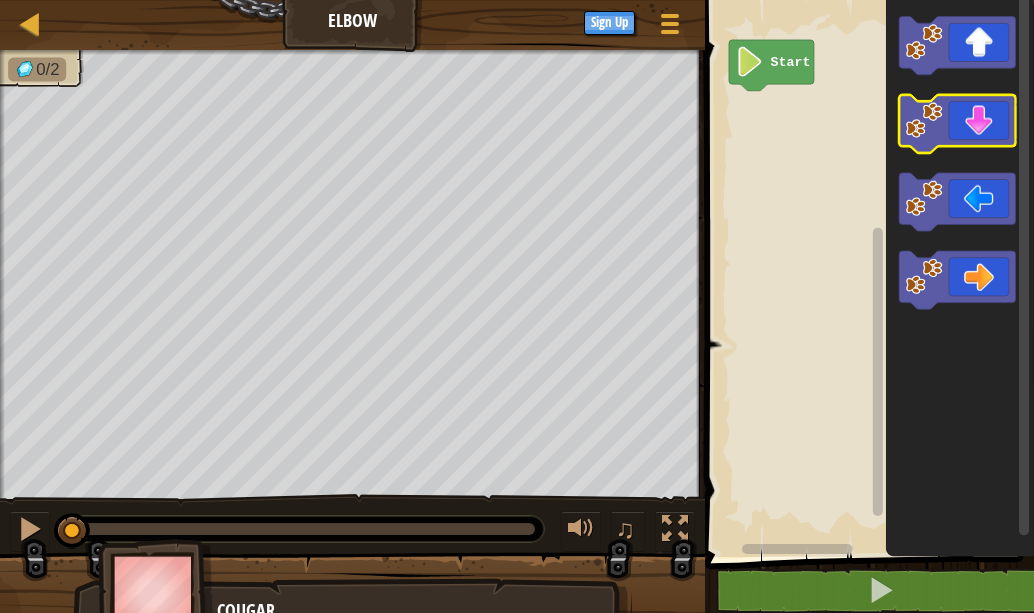 click 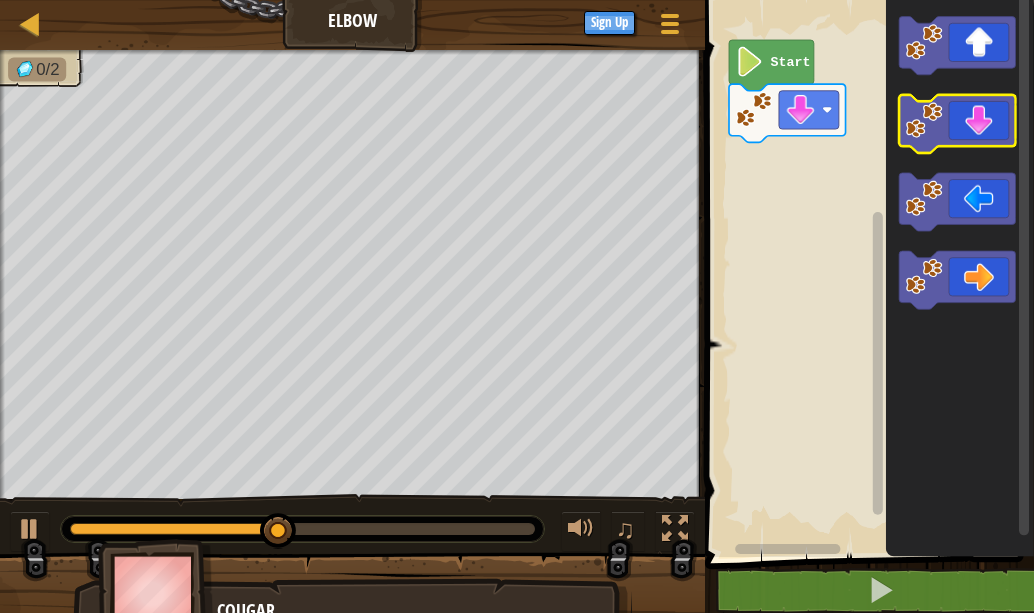 click 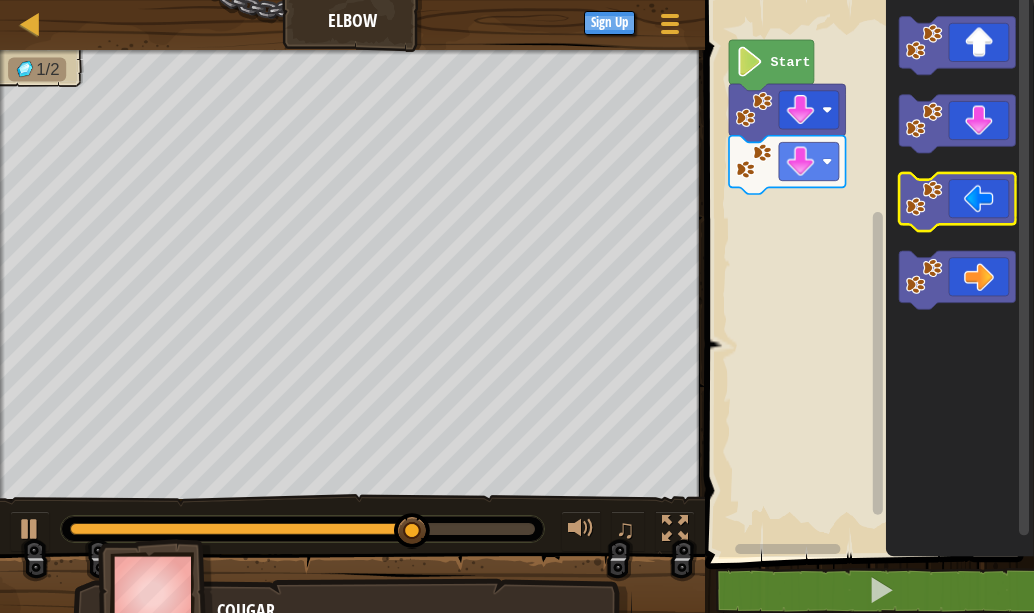 click 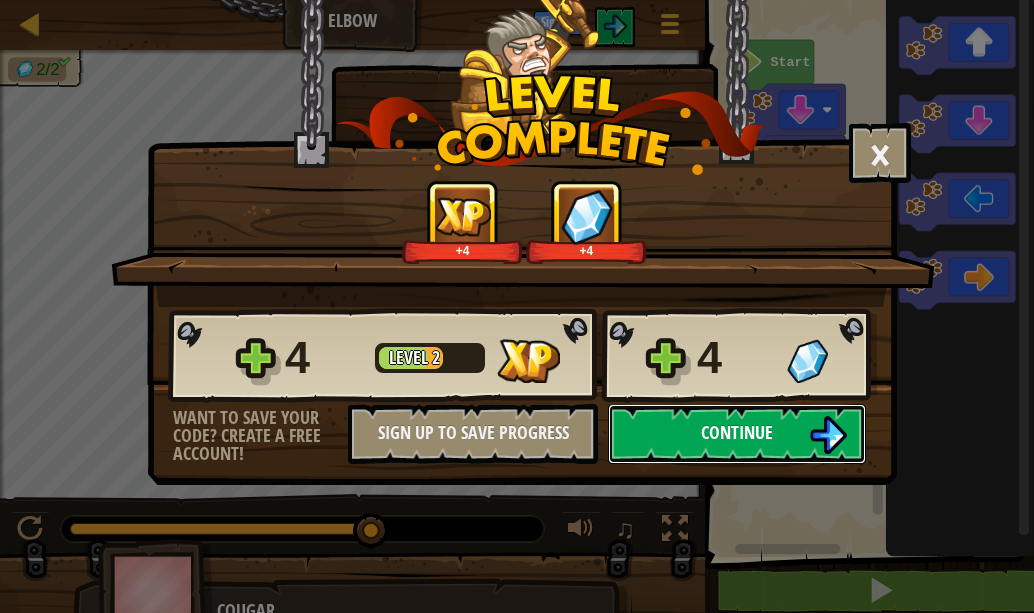 click on "Continue" at bounding box center (737, 434) 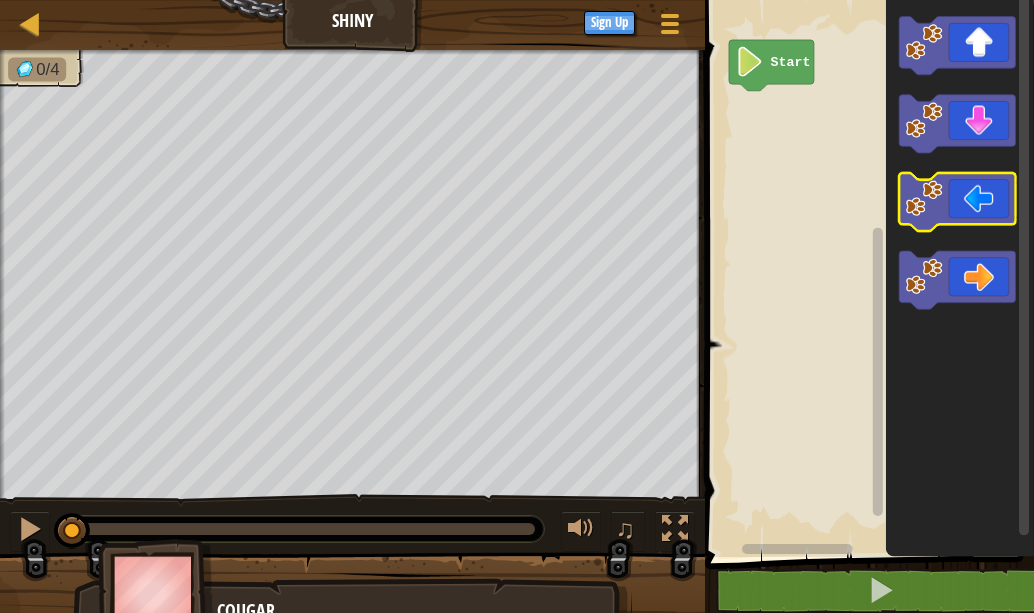 click 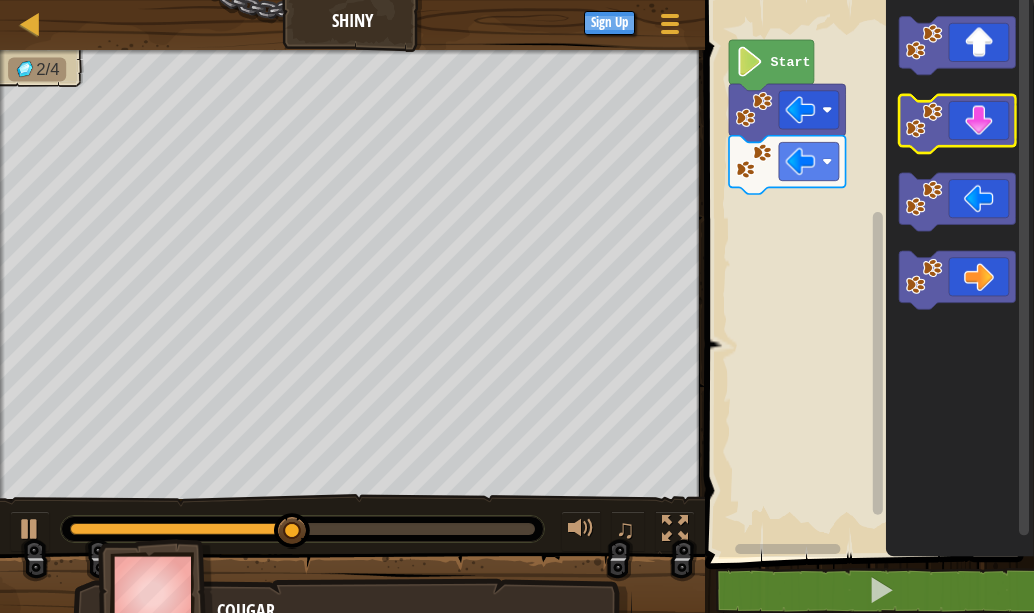 click 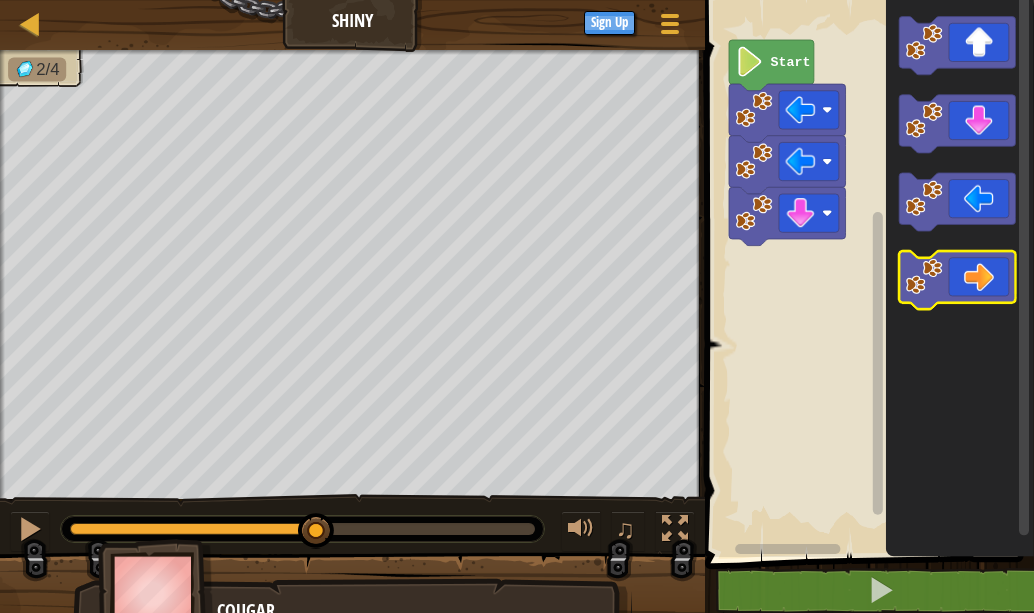 click 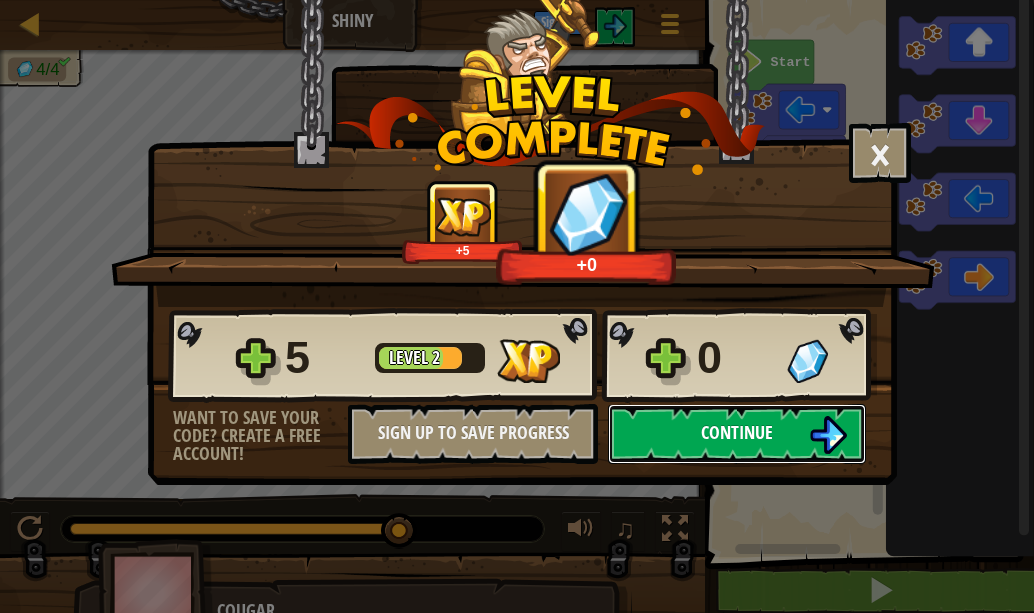 click on "Continue" at bounding box center [737, 434] 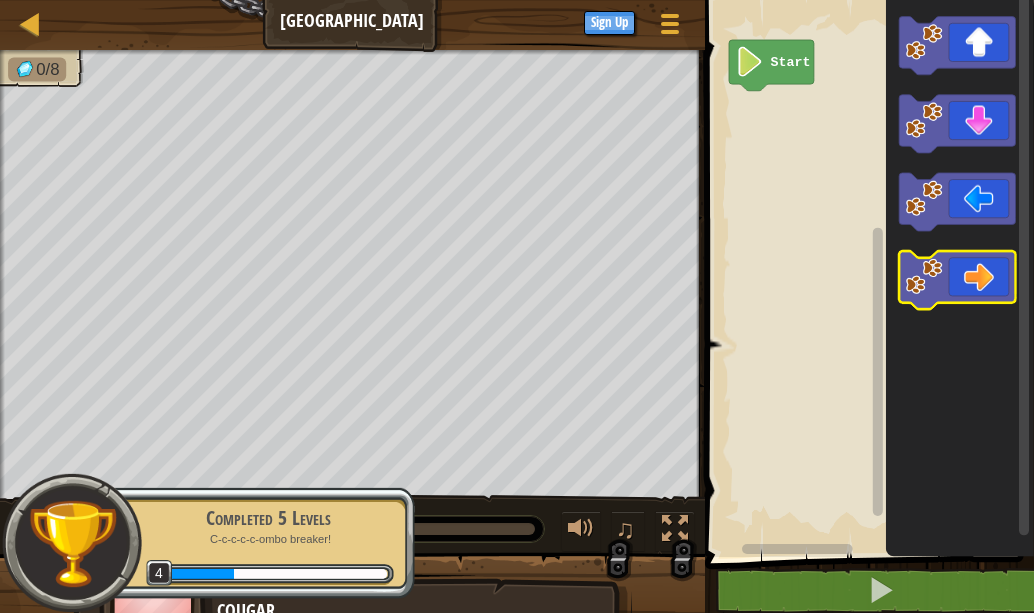 click 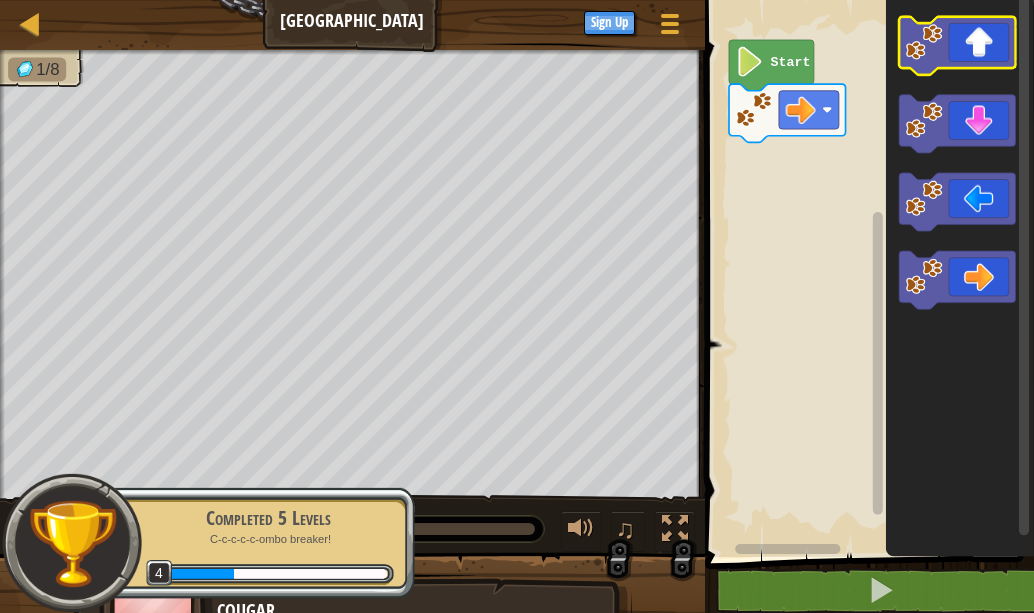 click 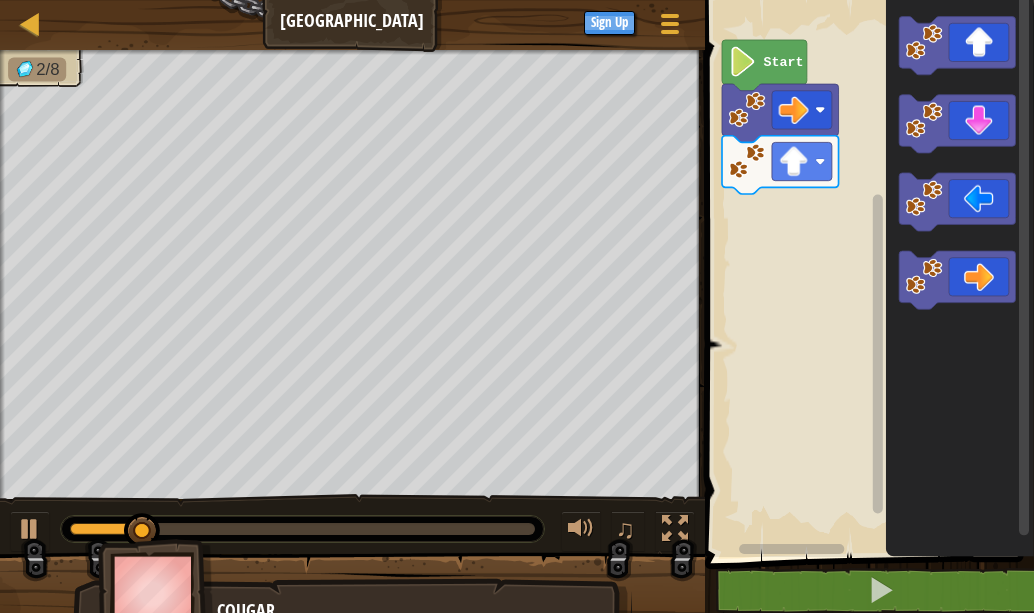 click 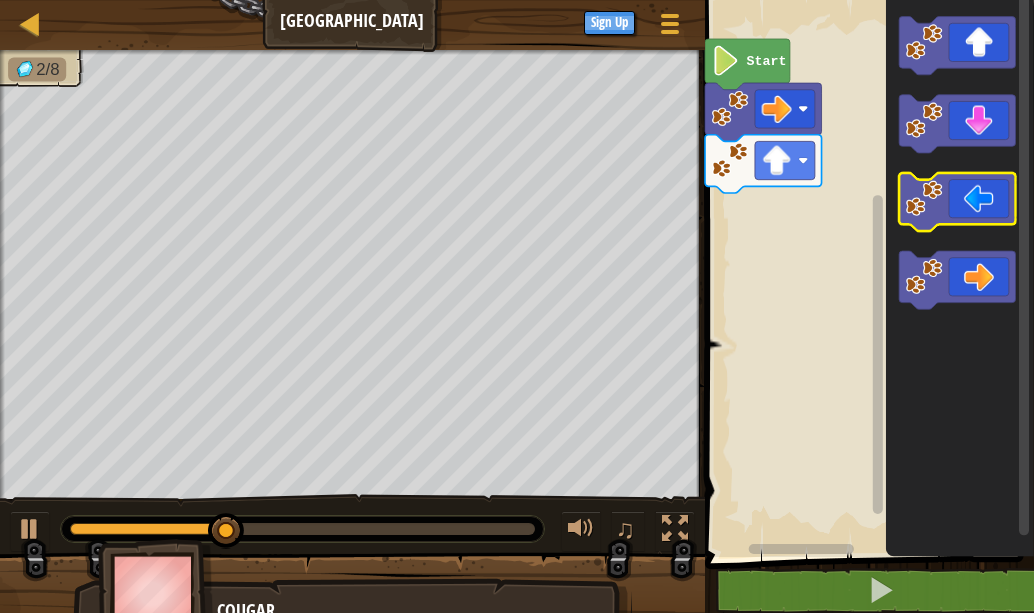 click 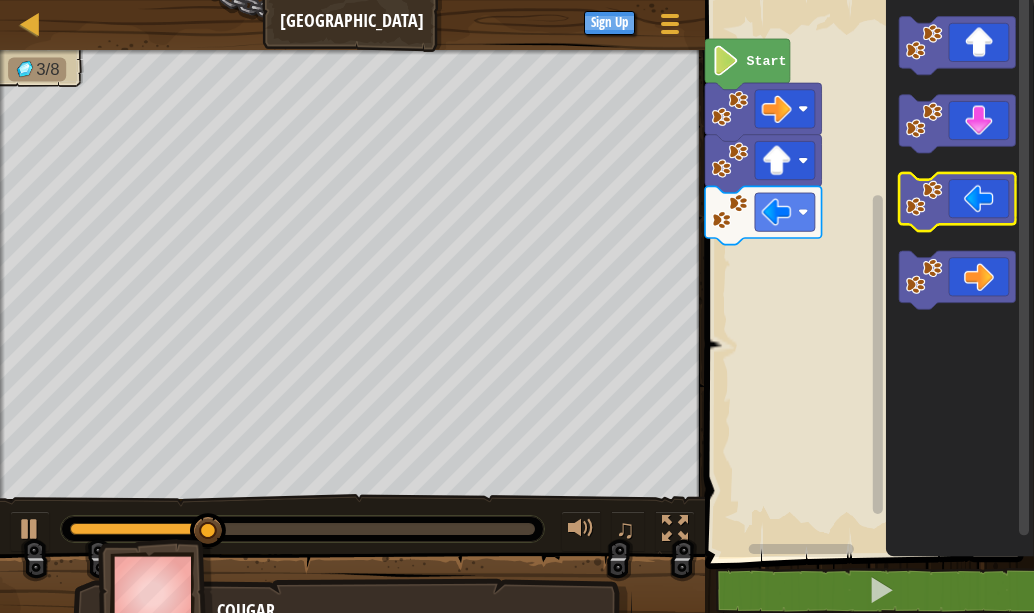 click 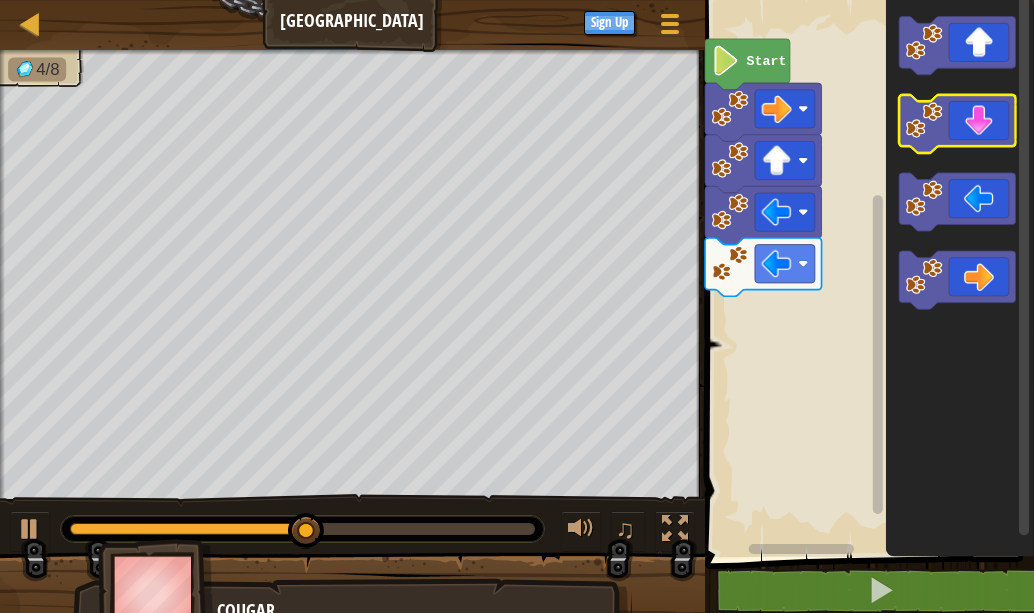 click 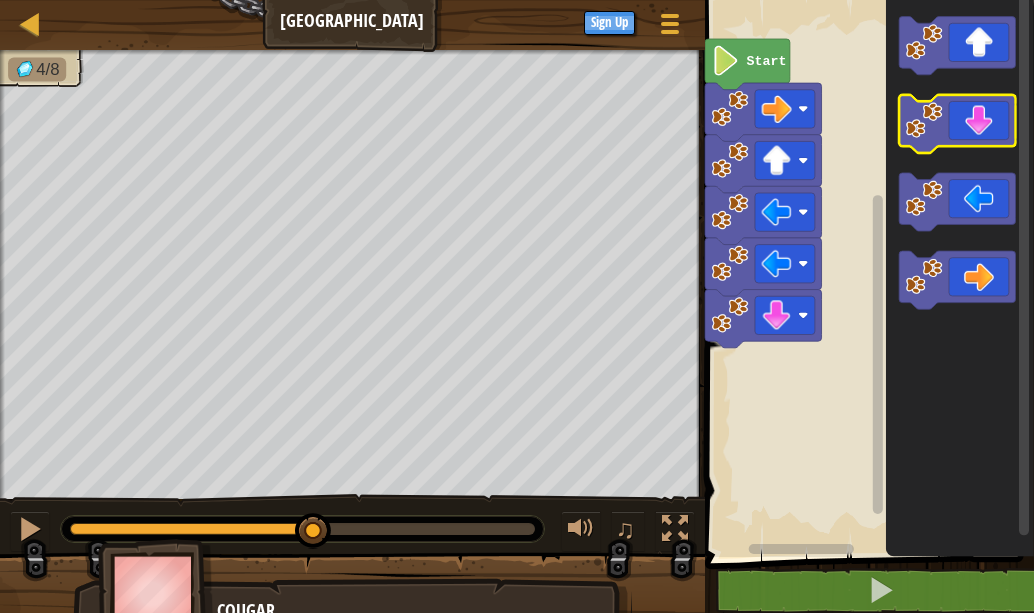 click 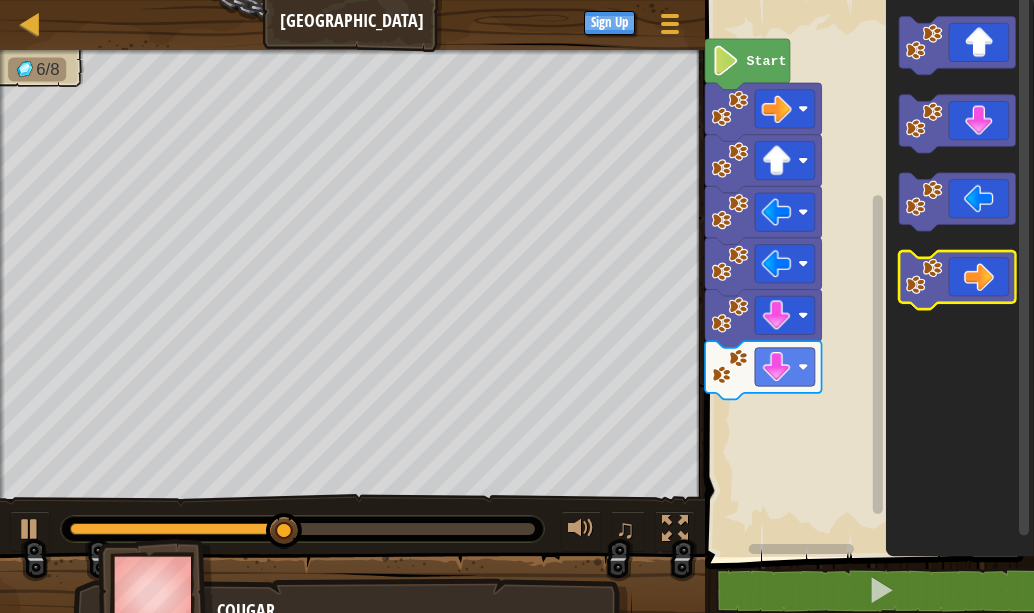 click 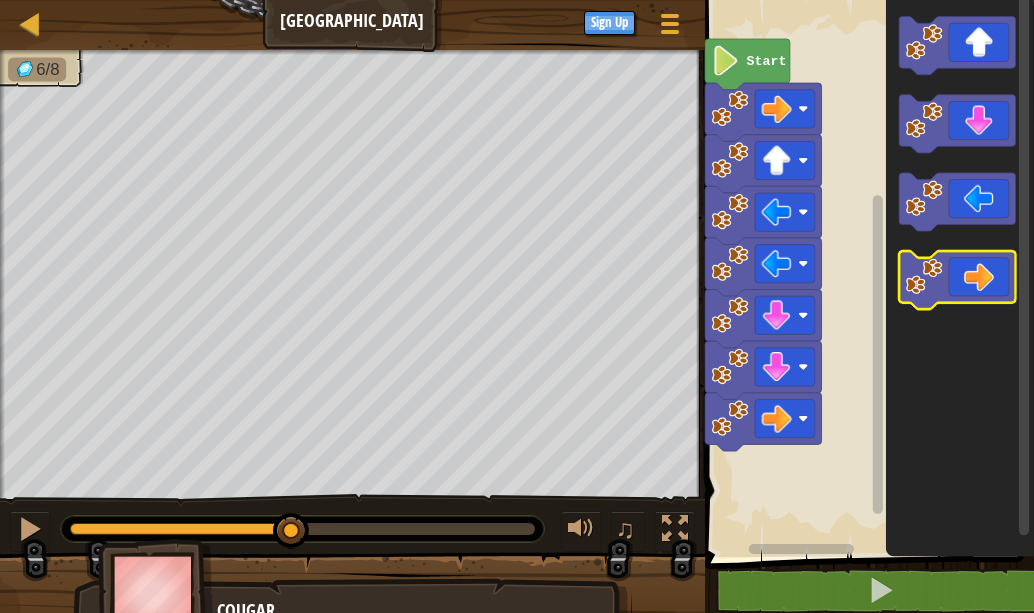 click 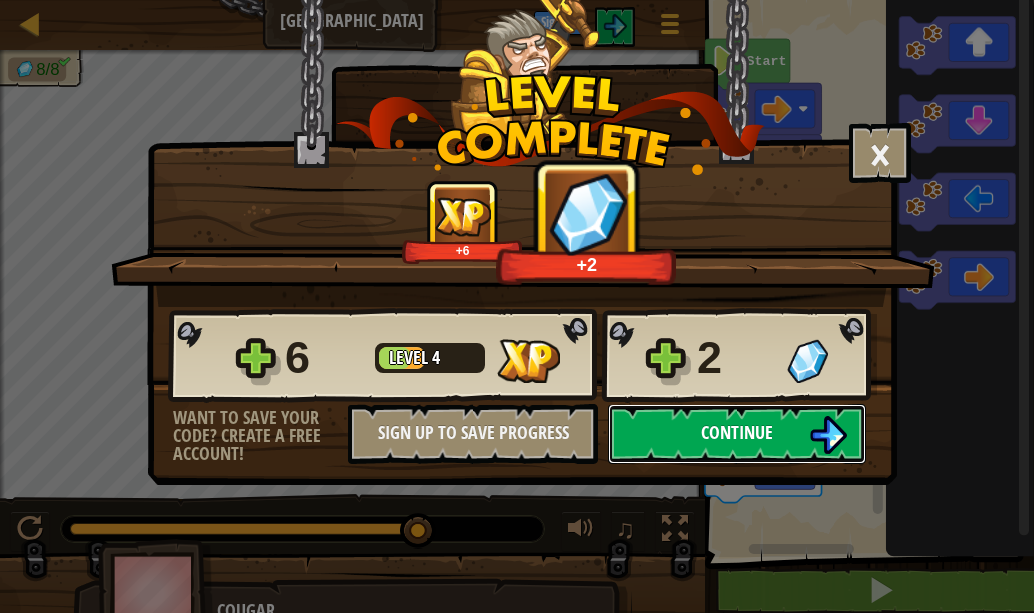 click on "Continue" at bounding box center [737, 434] 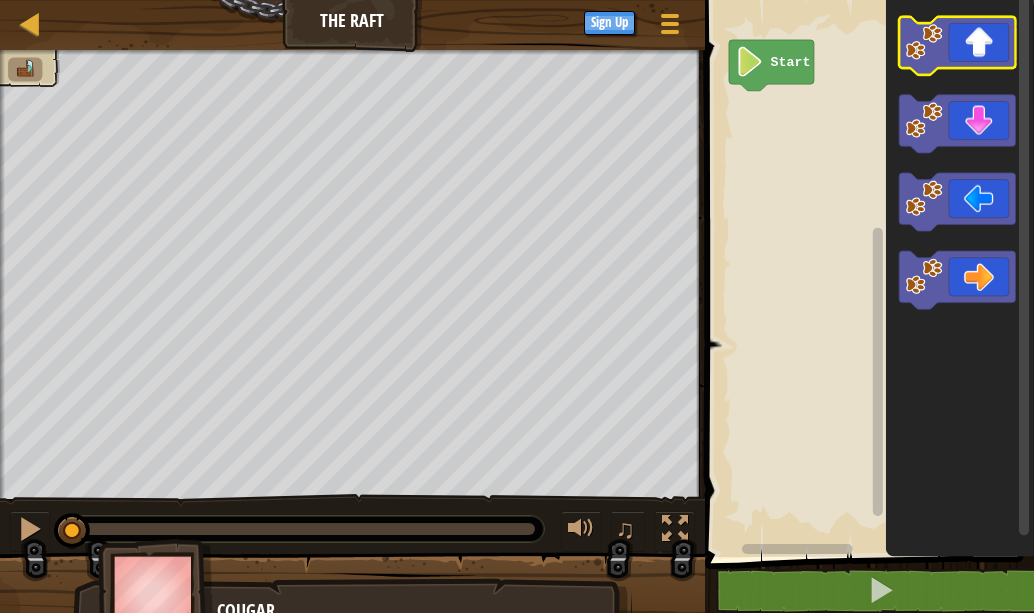 click 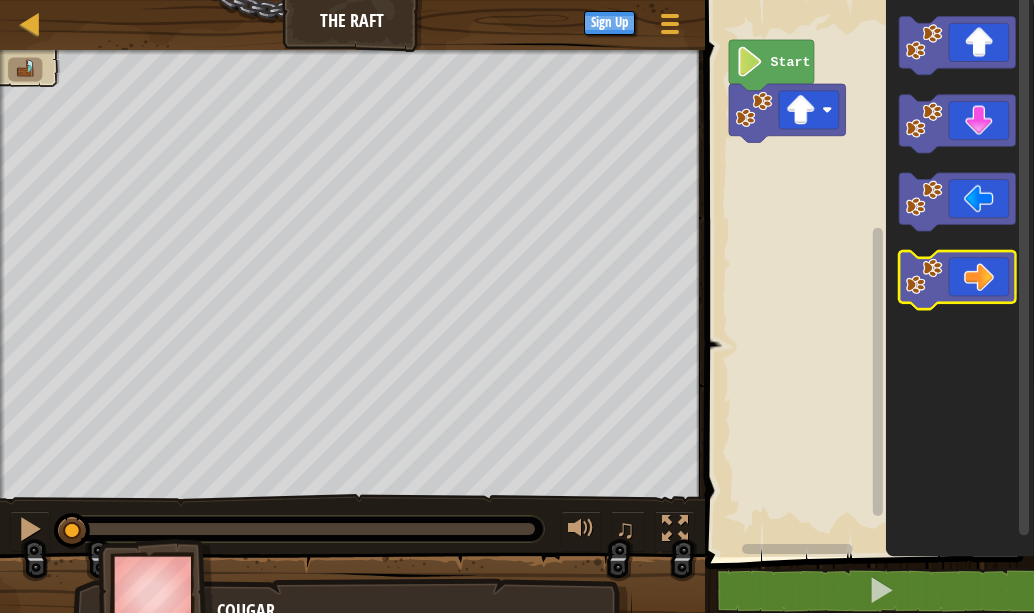 click 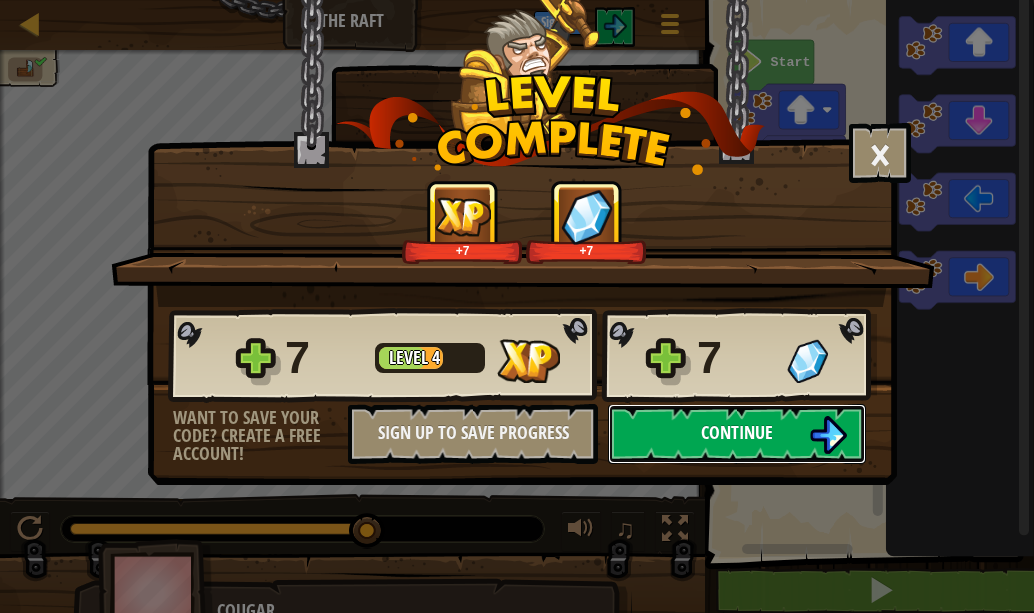 click on "Continue" at bounding box center [737, 432] 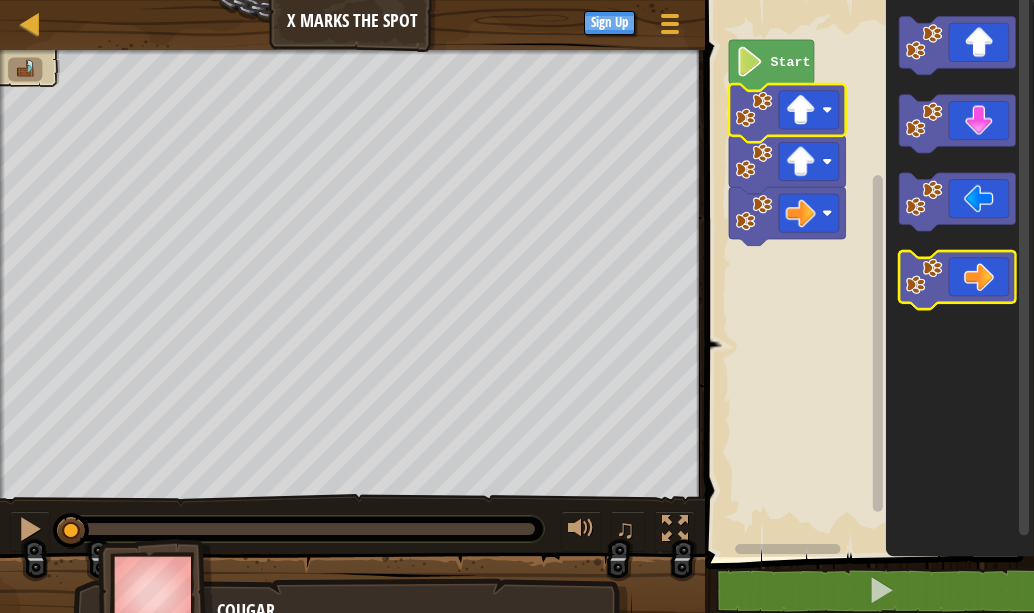 click 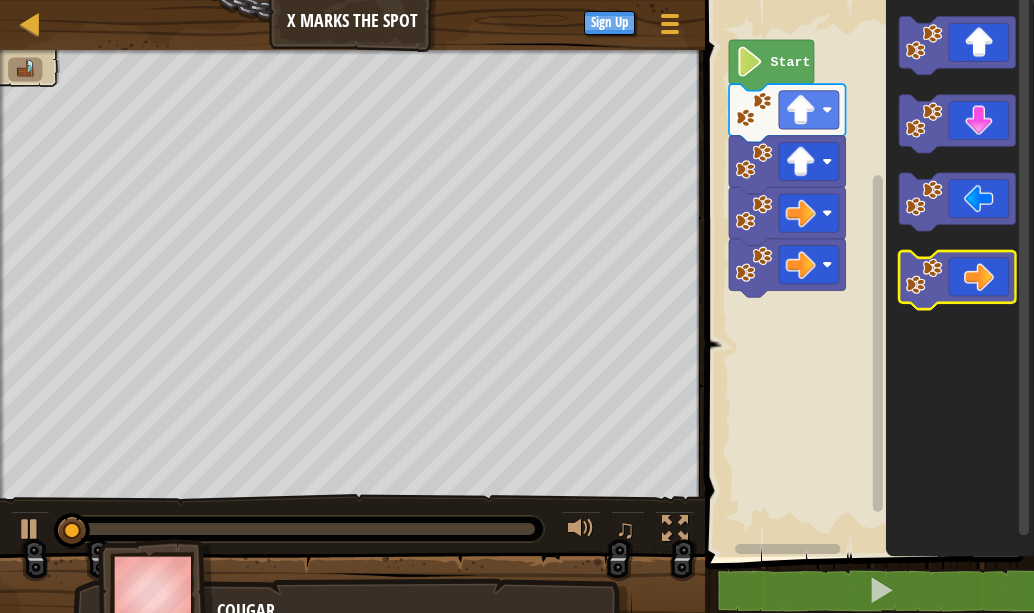 click 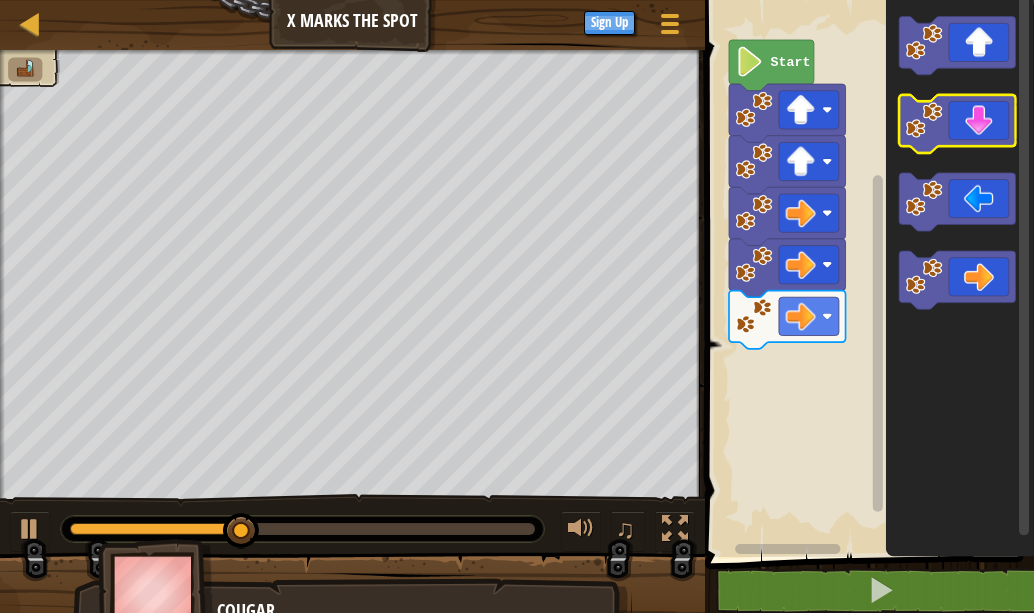 click 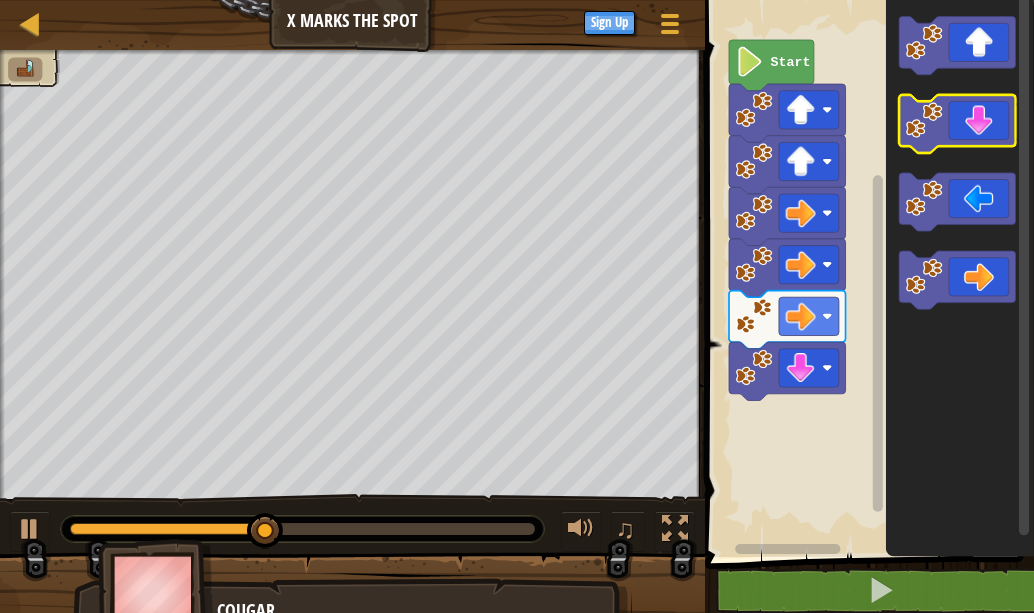click 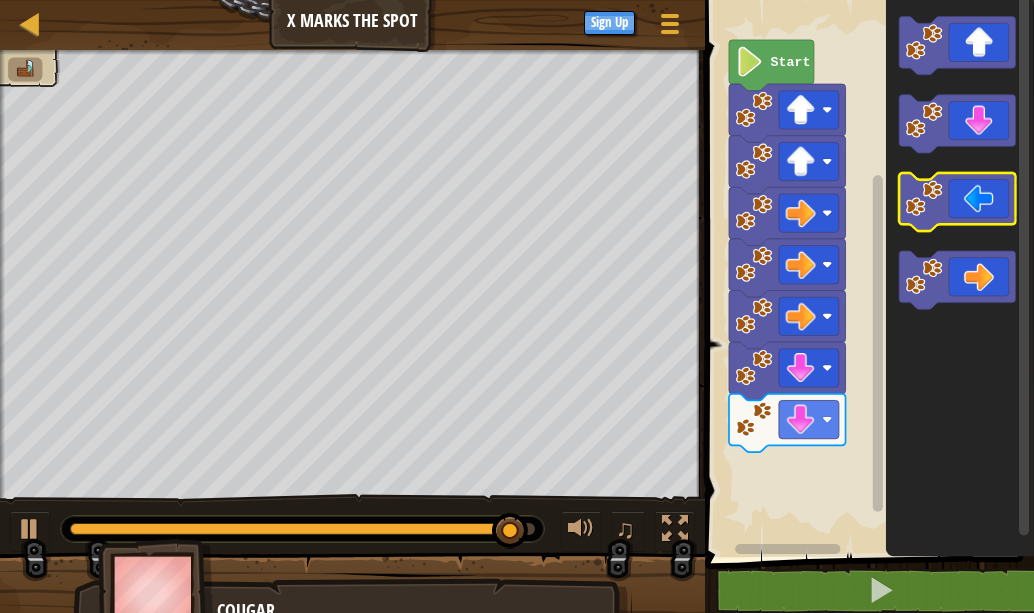 click 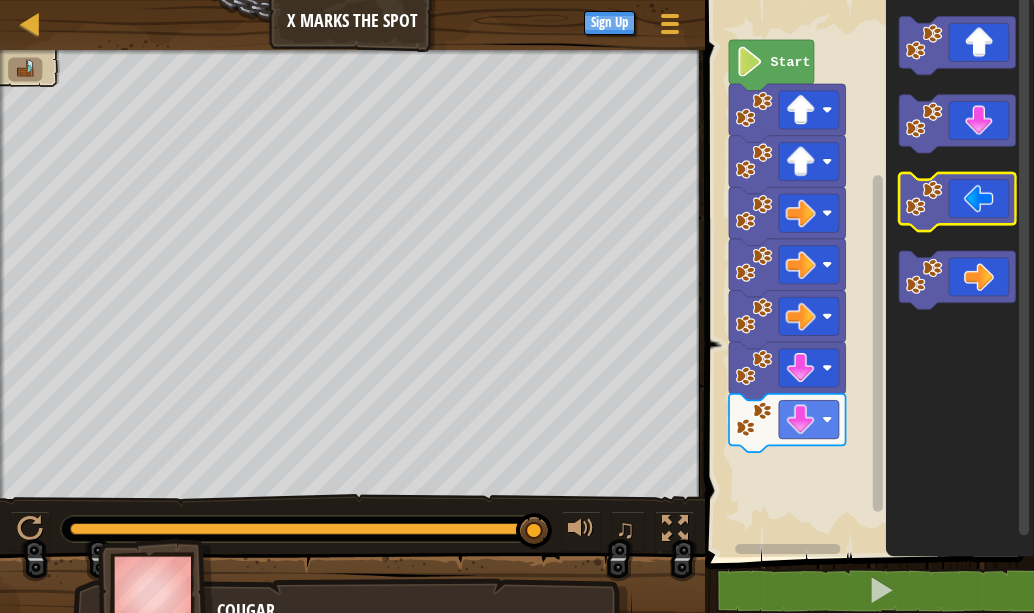 click 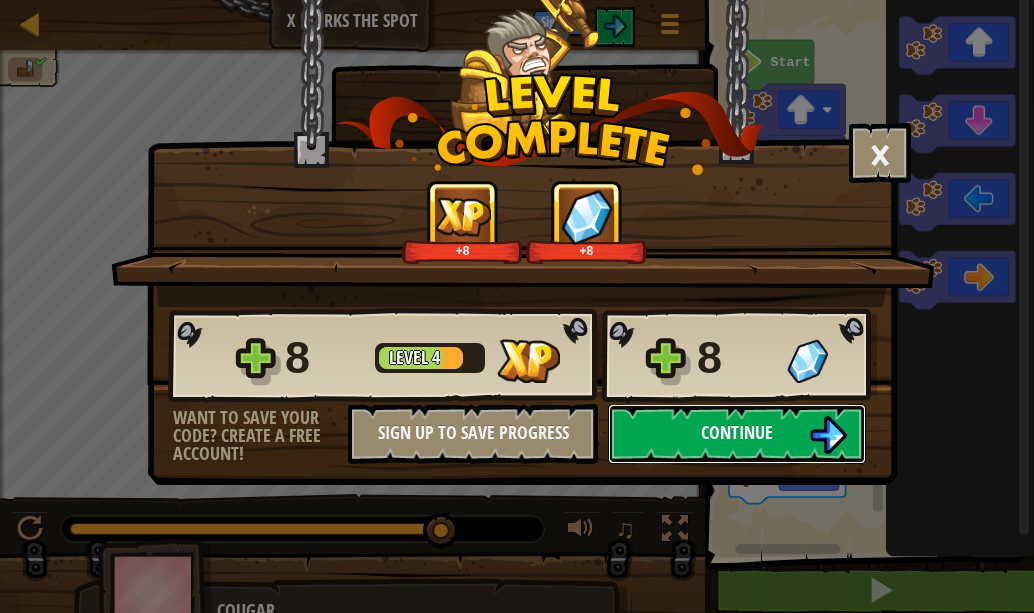 click on "Continue" at bounding box center (737, 434) 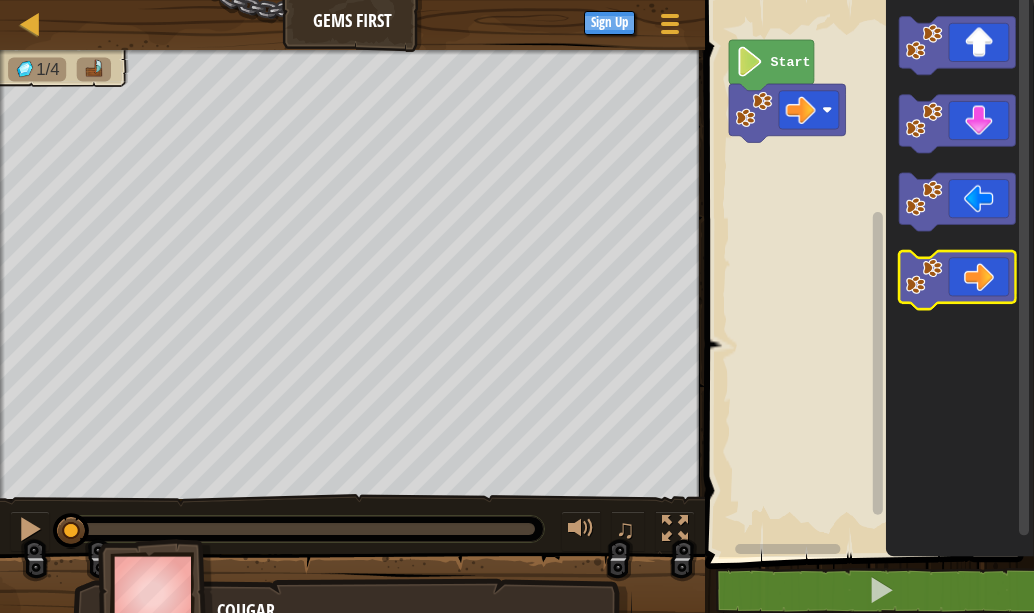 click 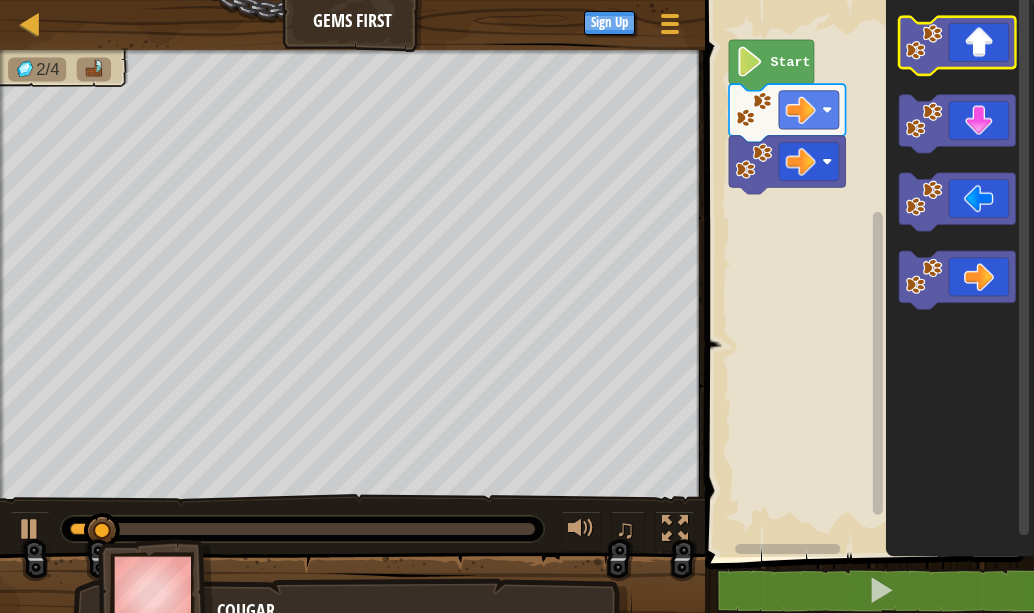 click 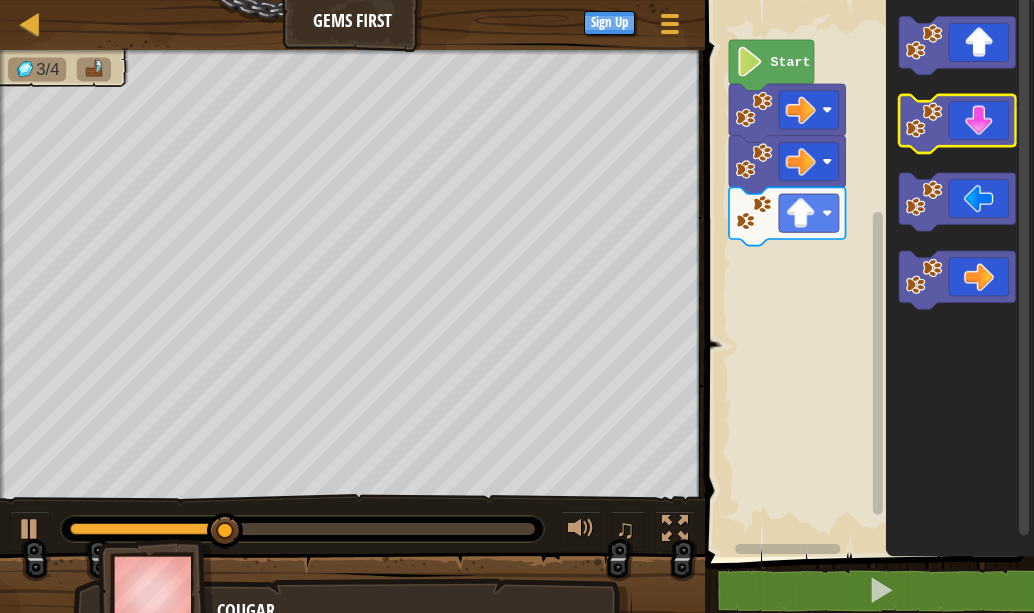 click 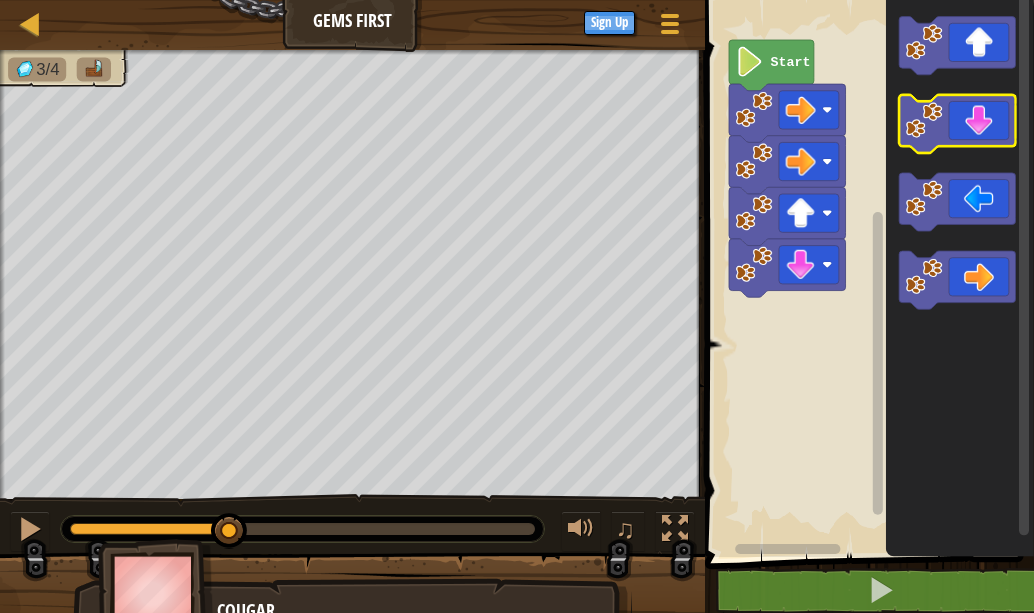 click 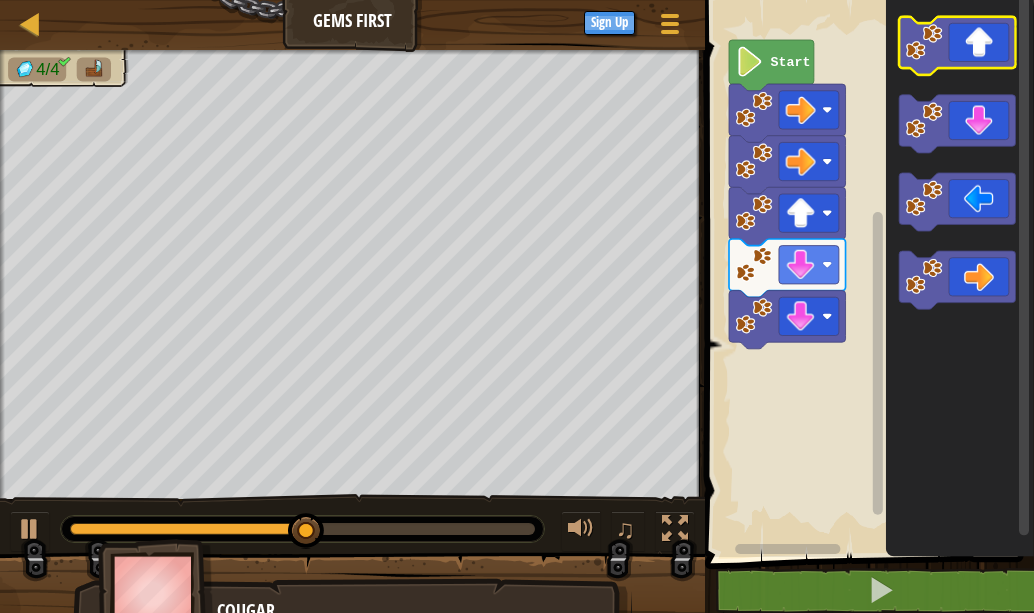 click 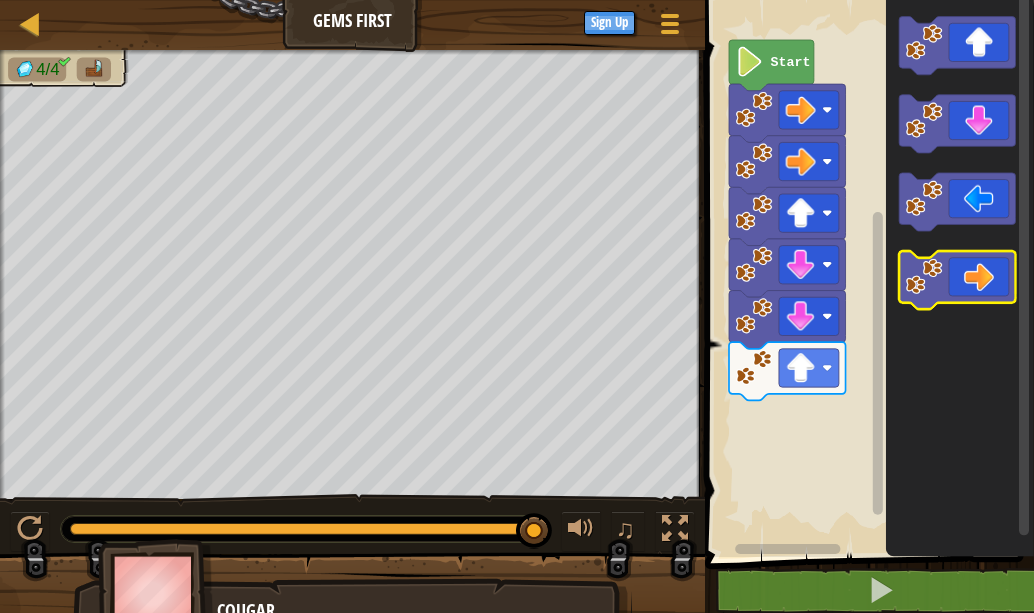 click 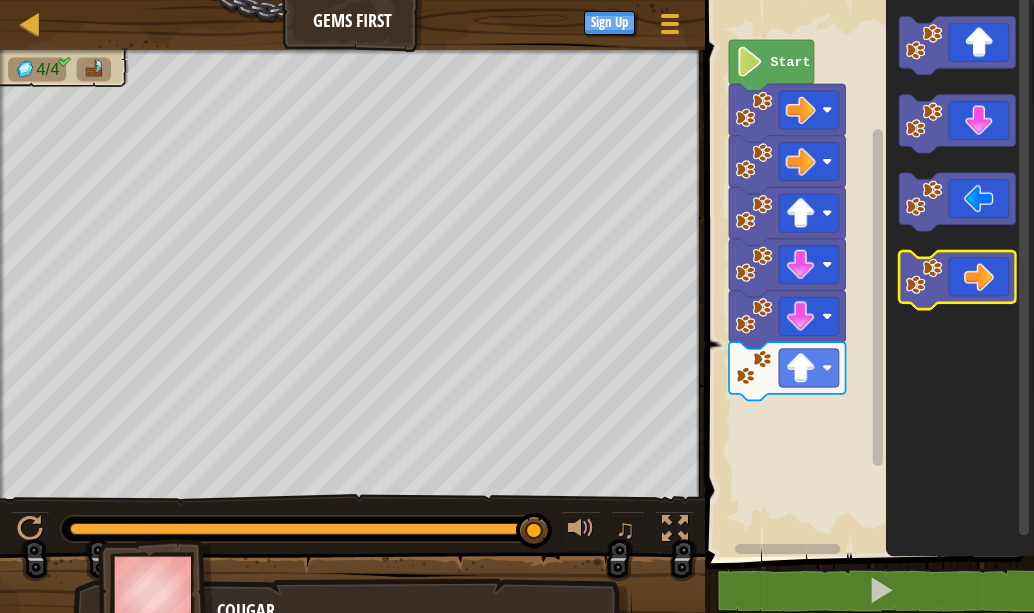 click 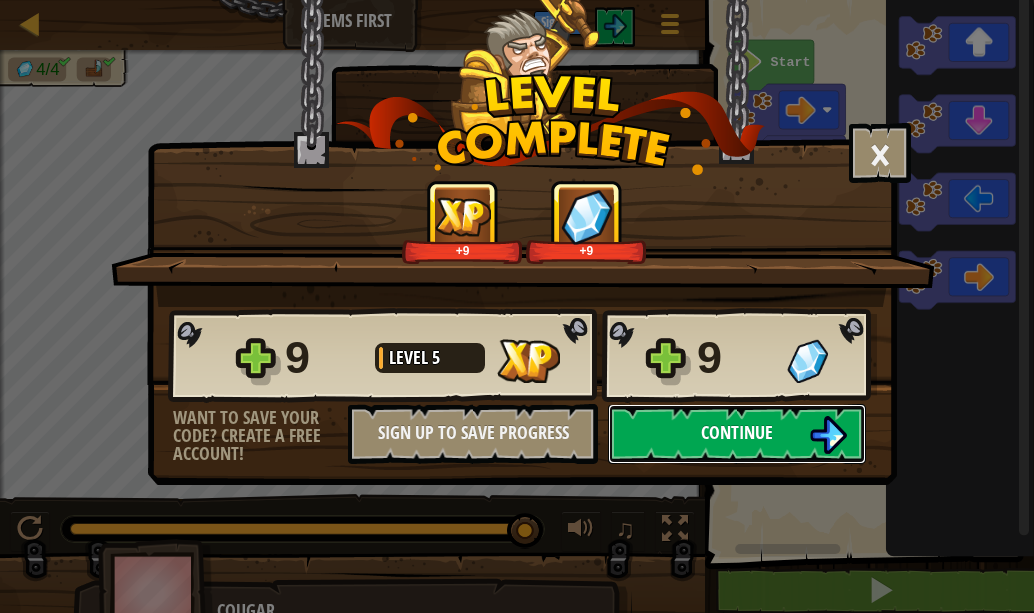 click on "Continue" at bounding box center [737, 434] 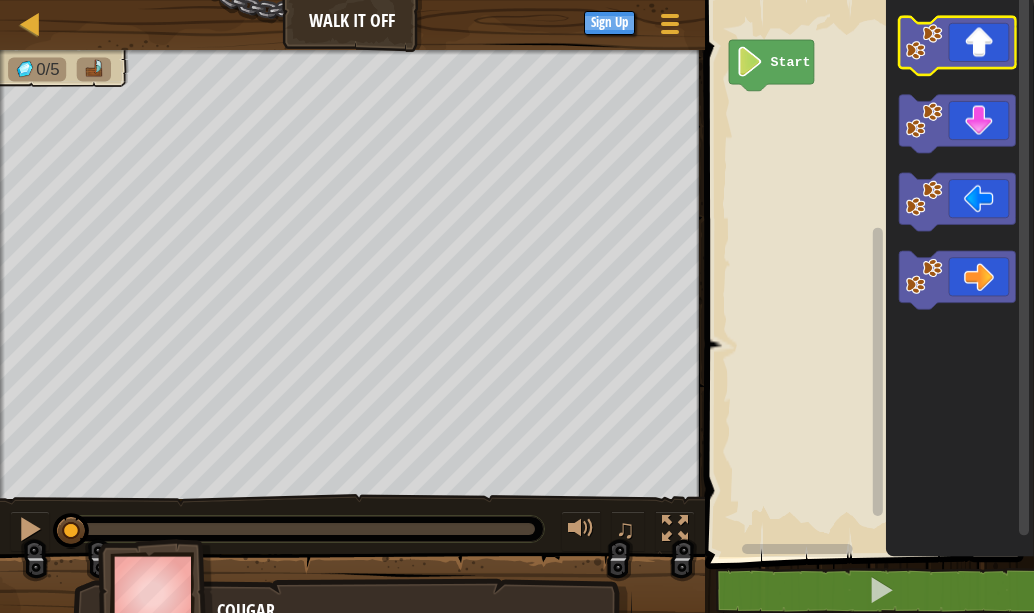 click 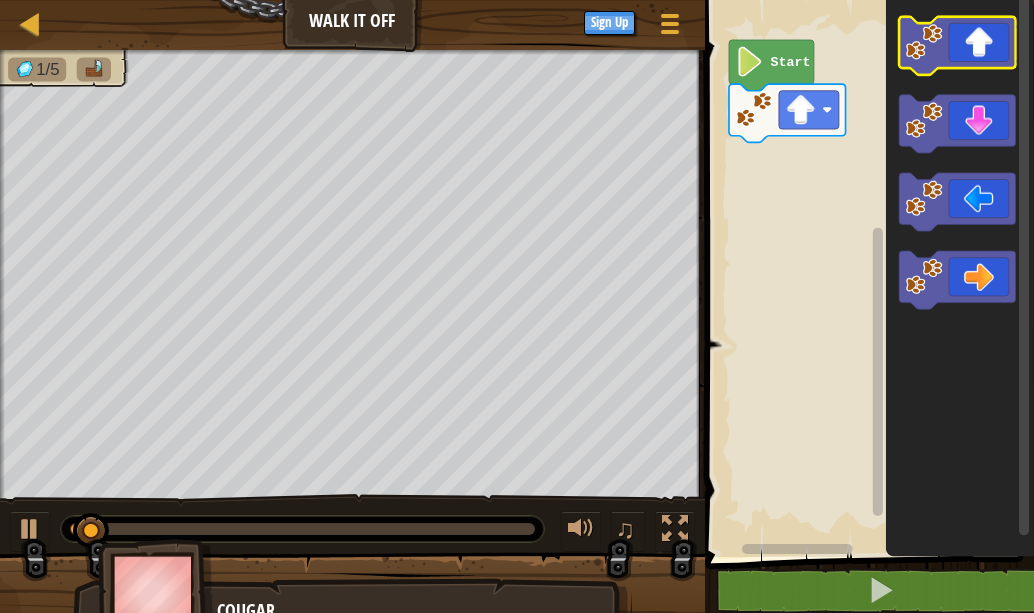 click 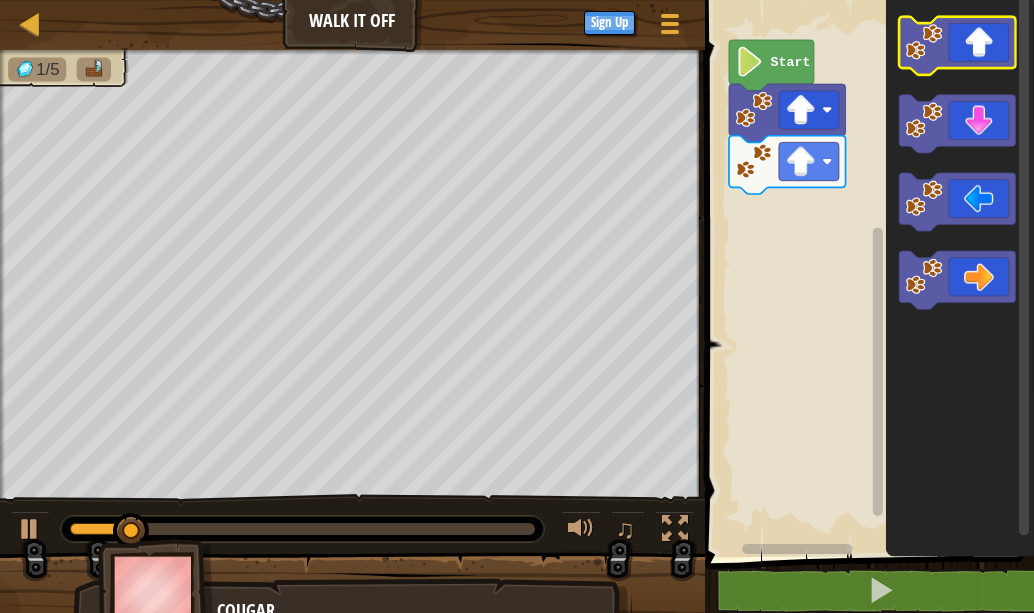 click 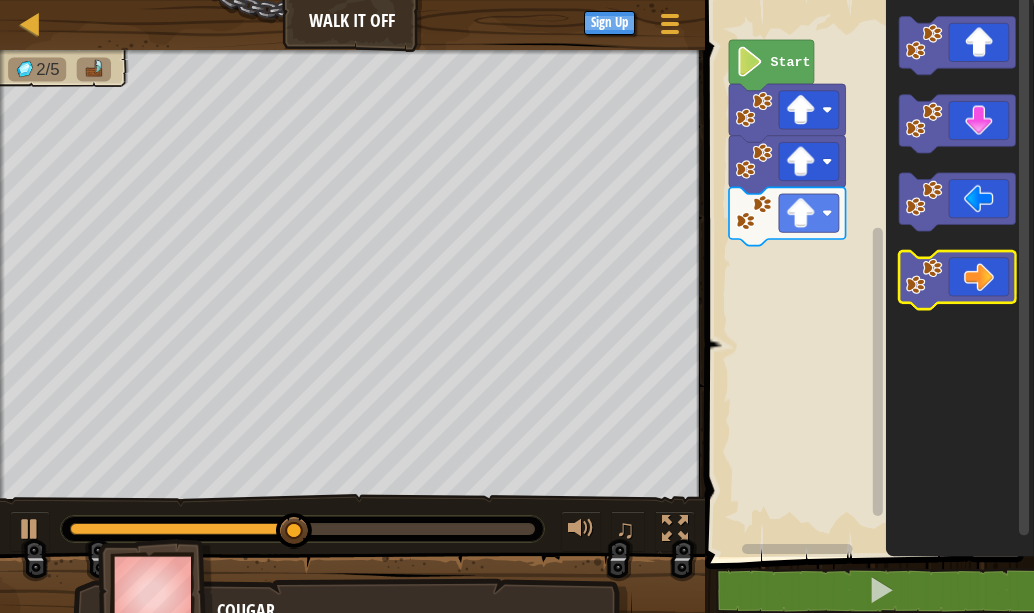 click 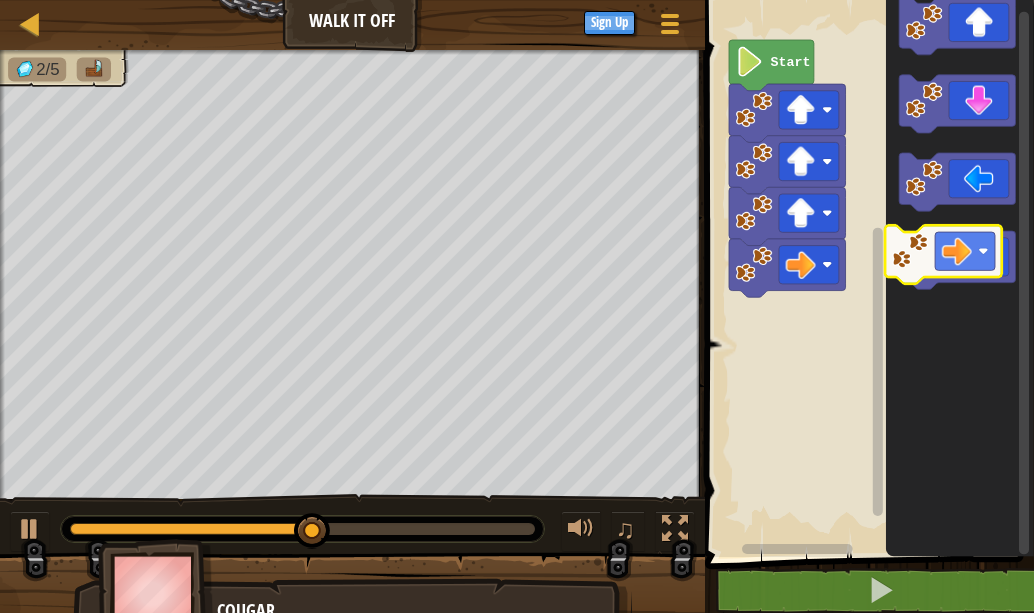 click 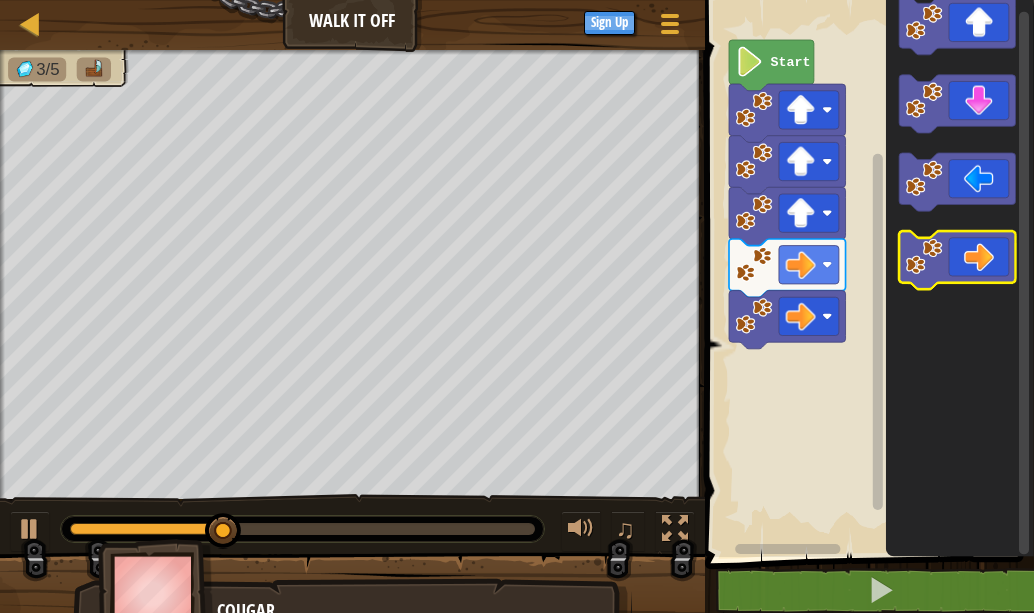 click 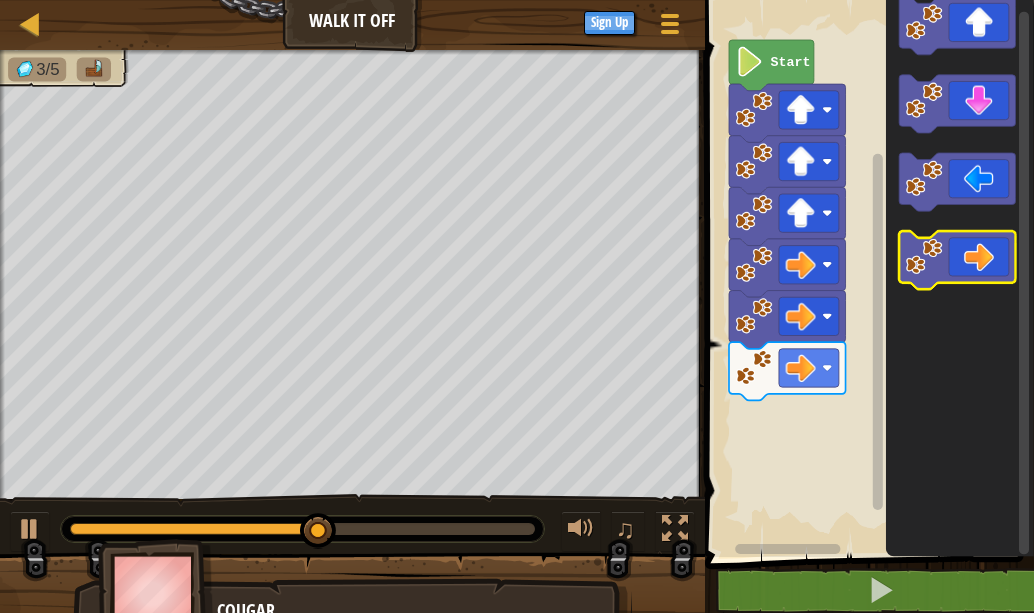 click 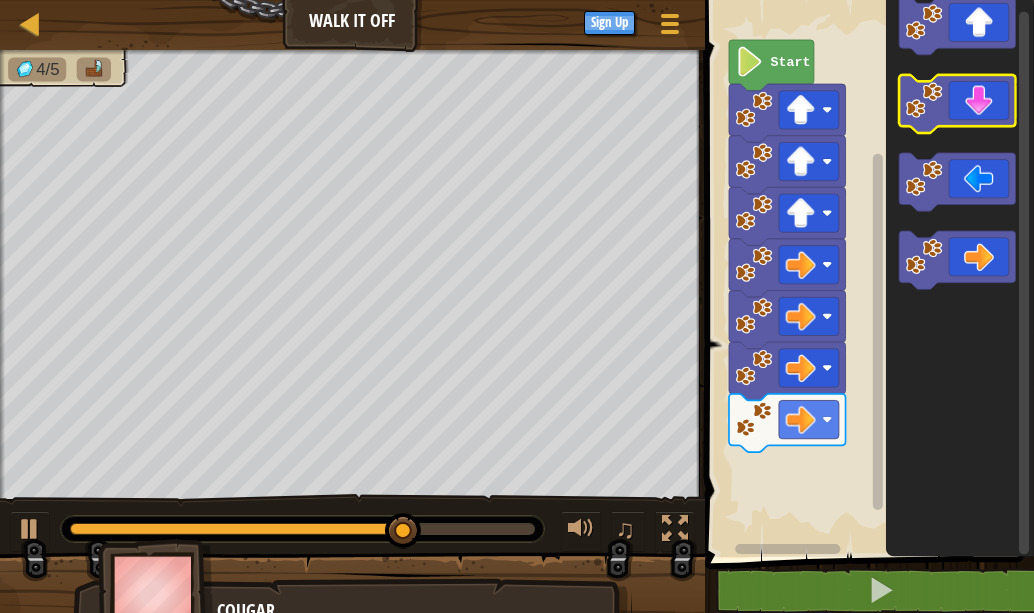 click 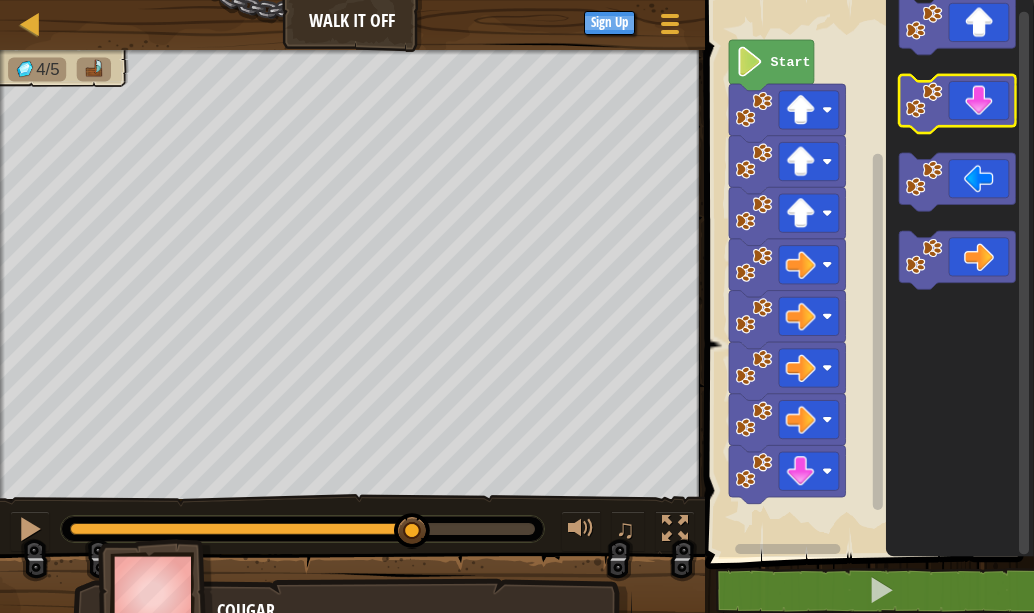 click 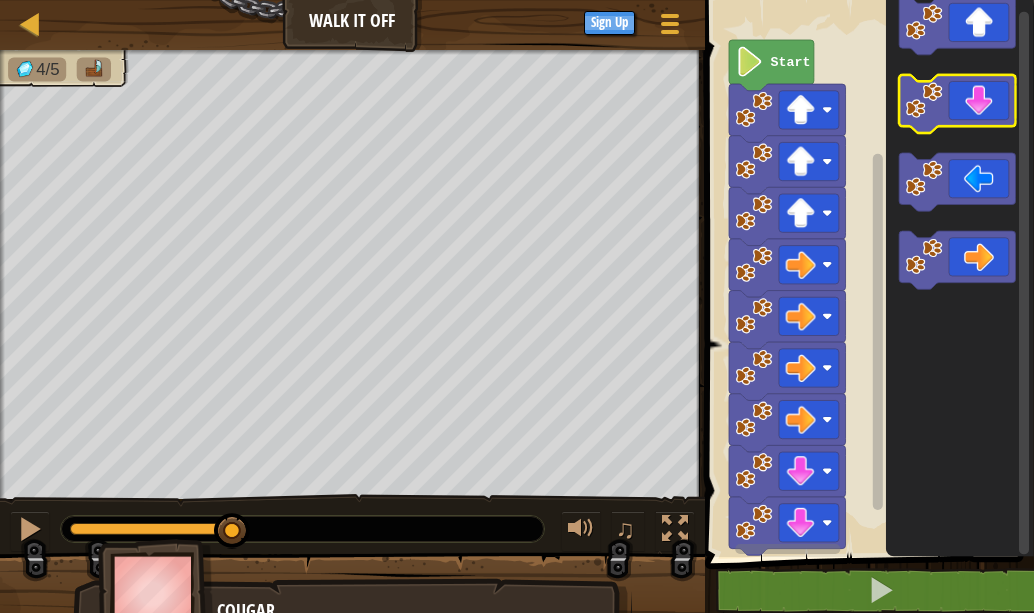 click 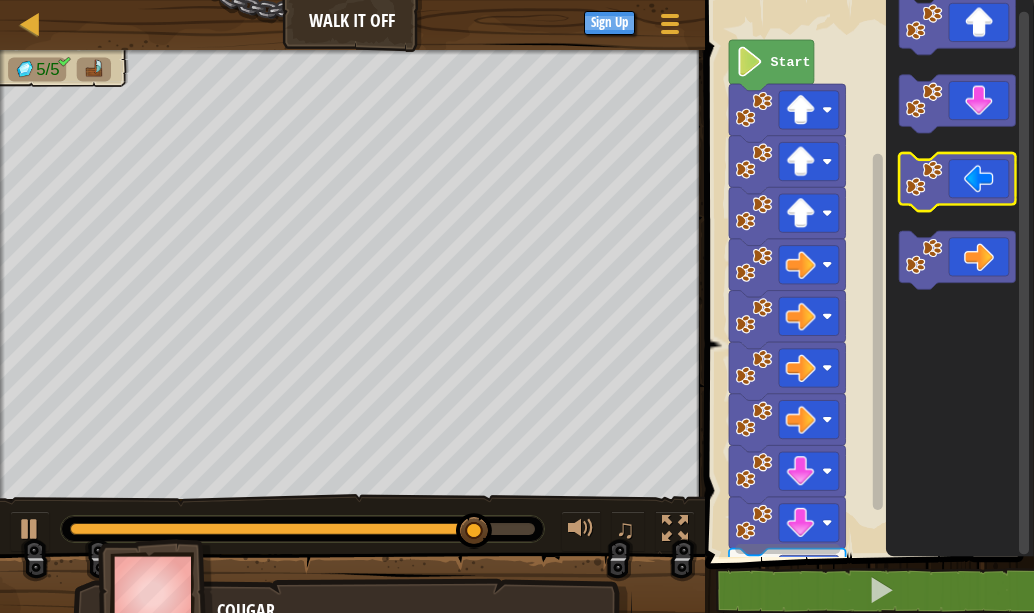 click 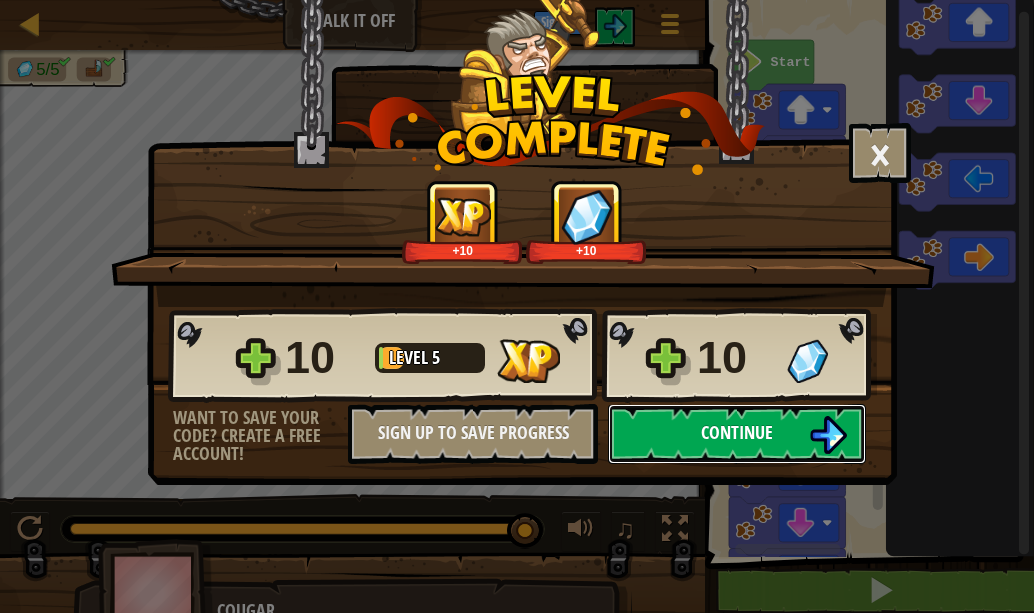 click on "Continue" at bounding box center [737, 432] 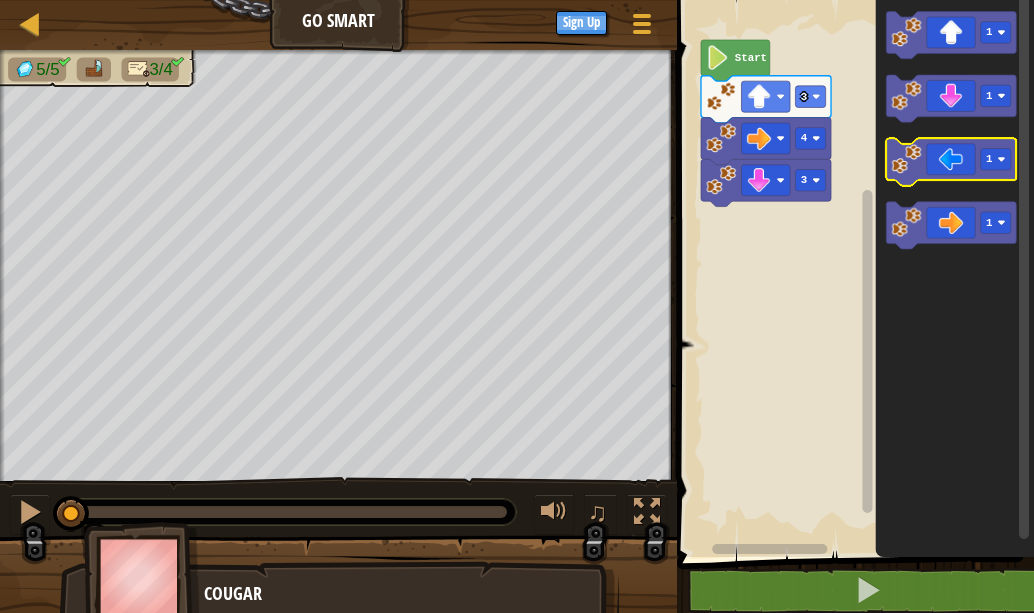 click 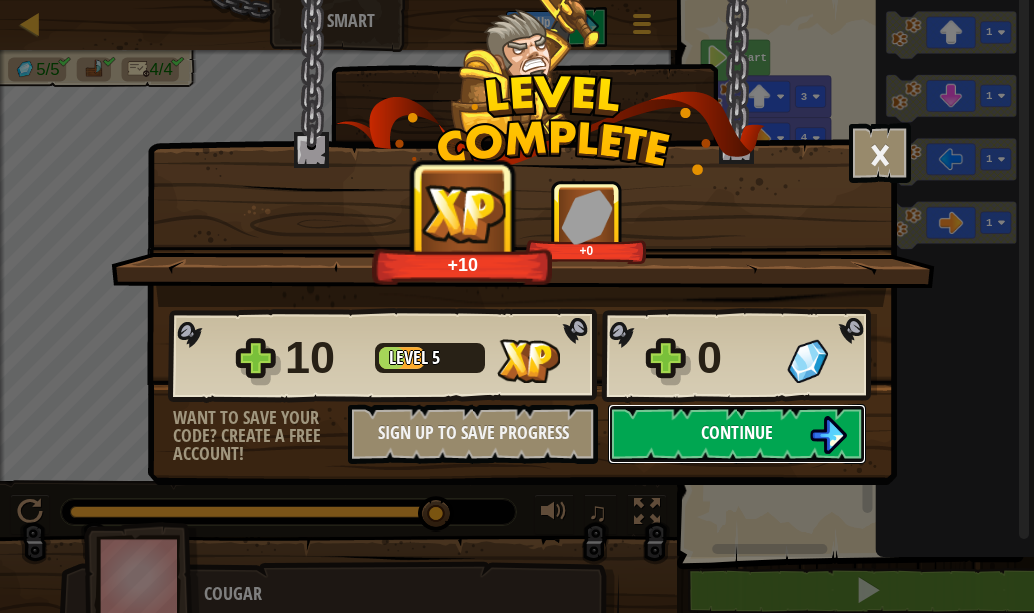 click on "Continue" at bounding box center [737, 432] 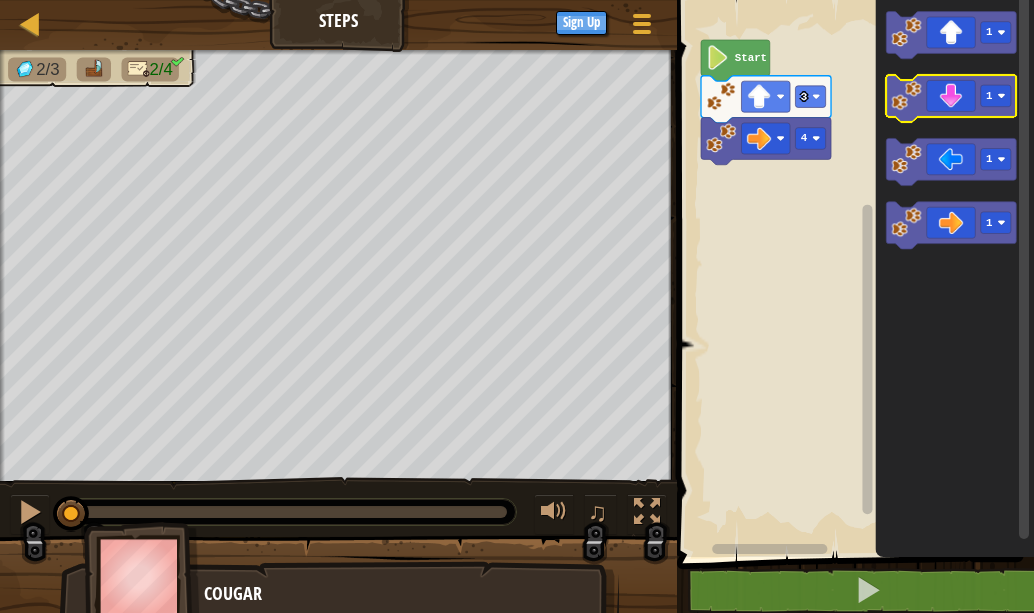 click 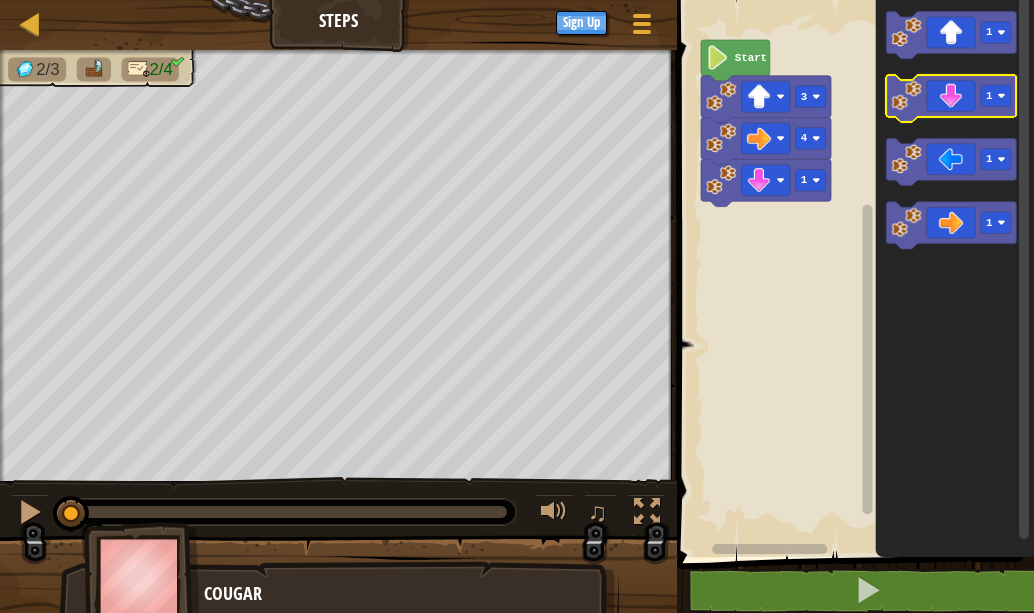 click 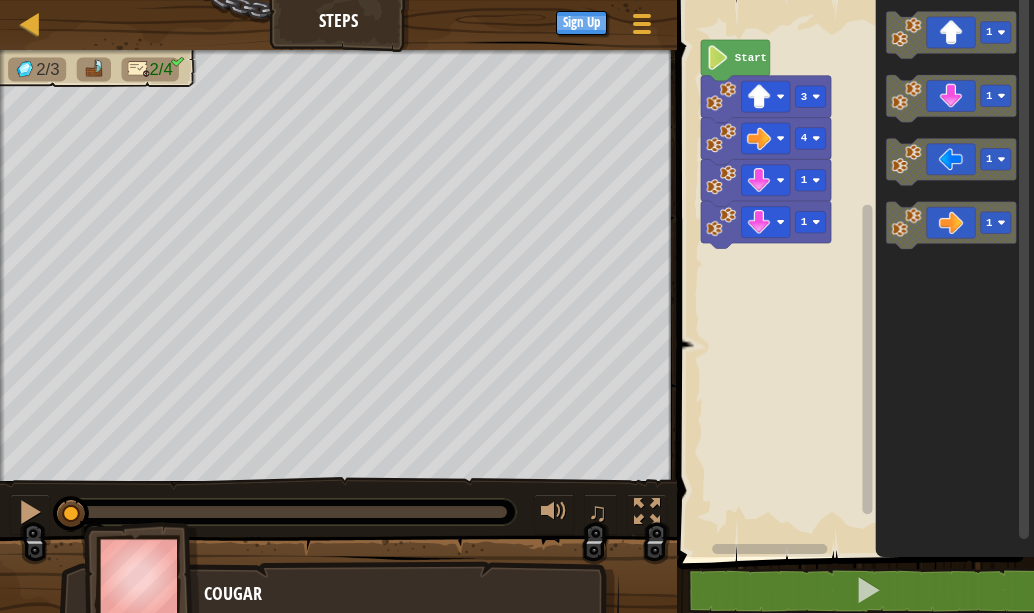 click 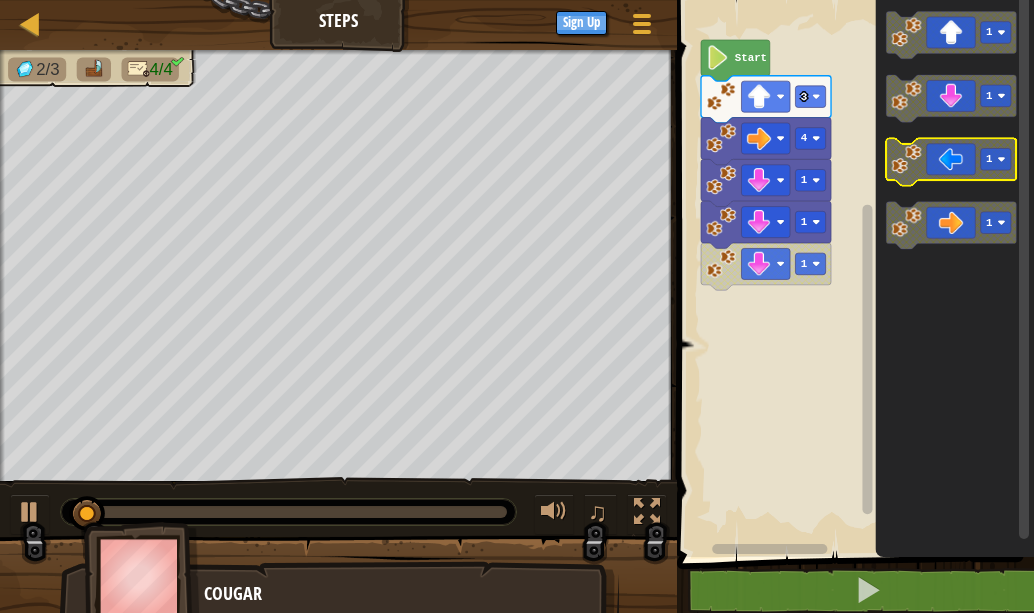 click 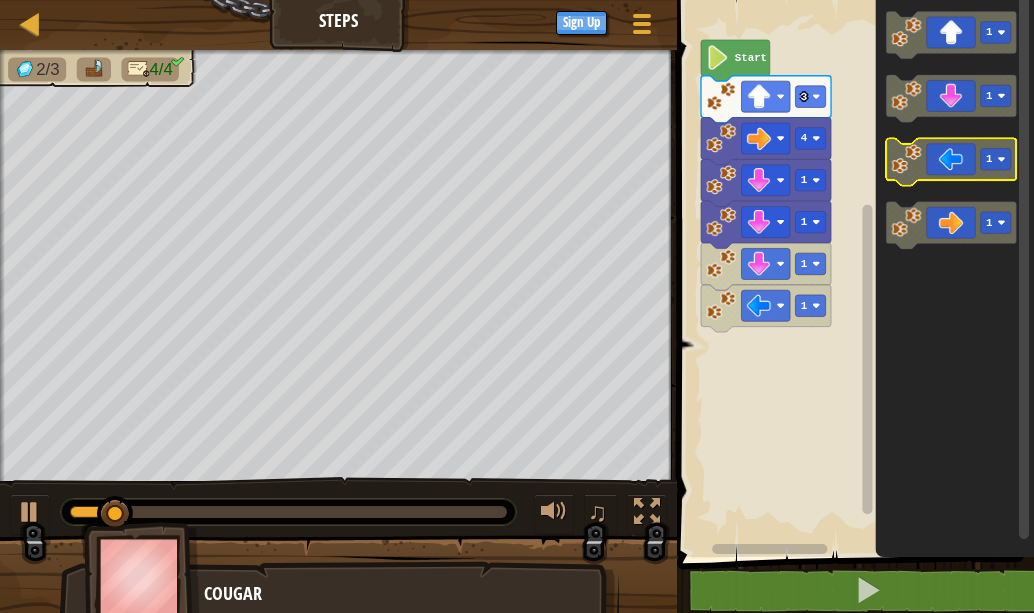 click 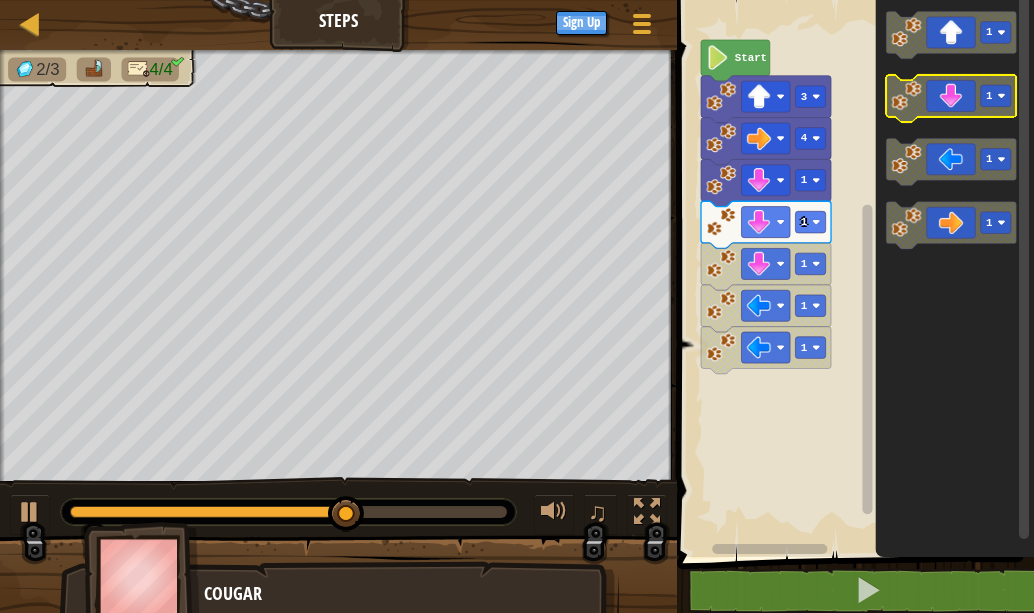 click 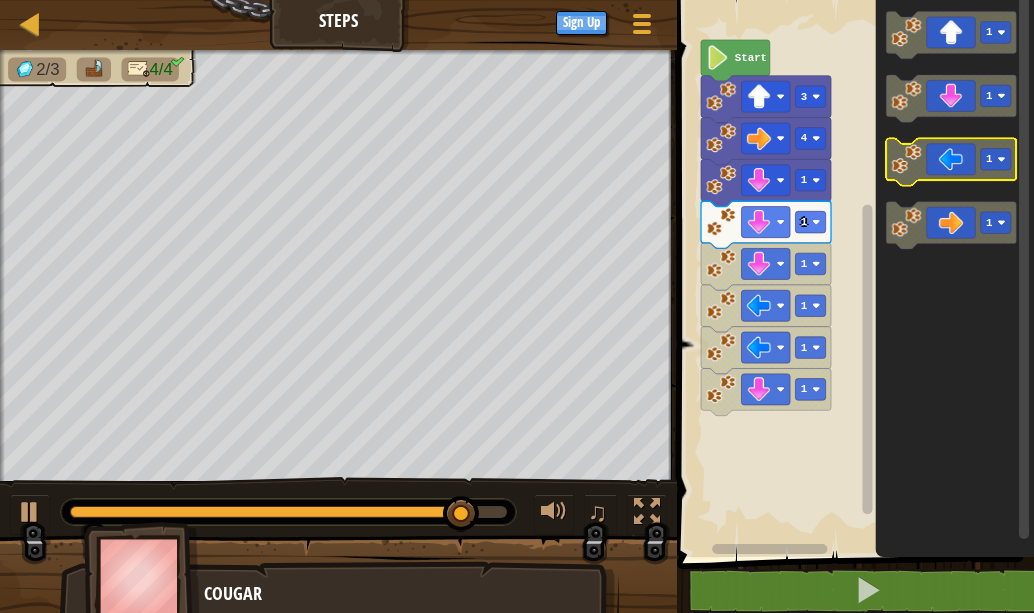 click on "1" 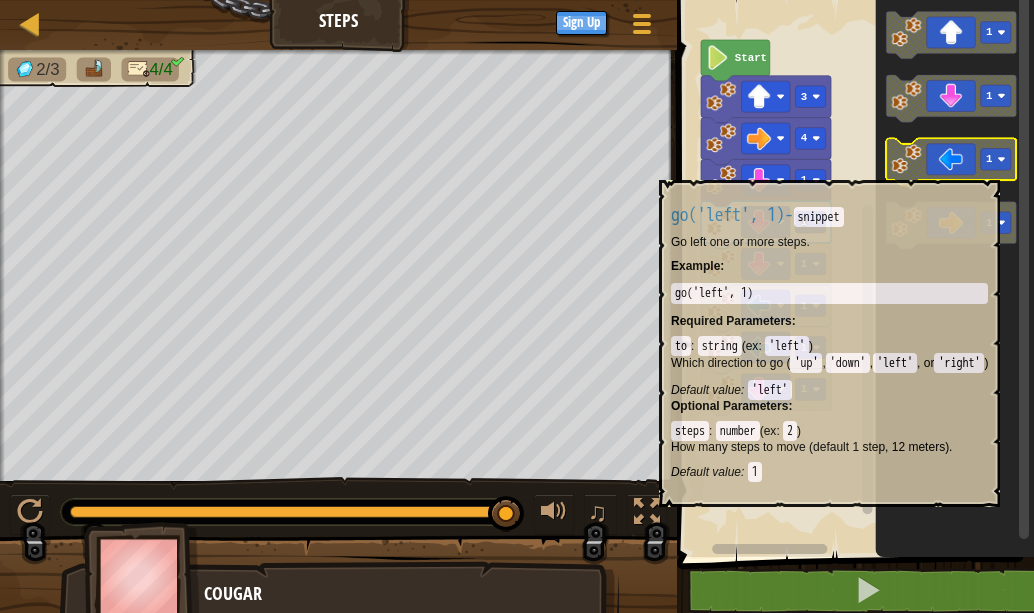 click 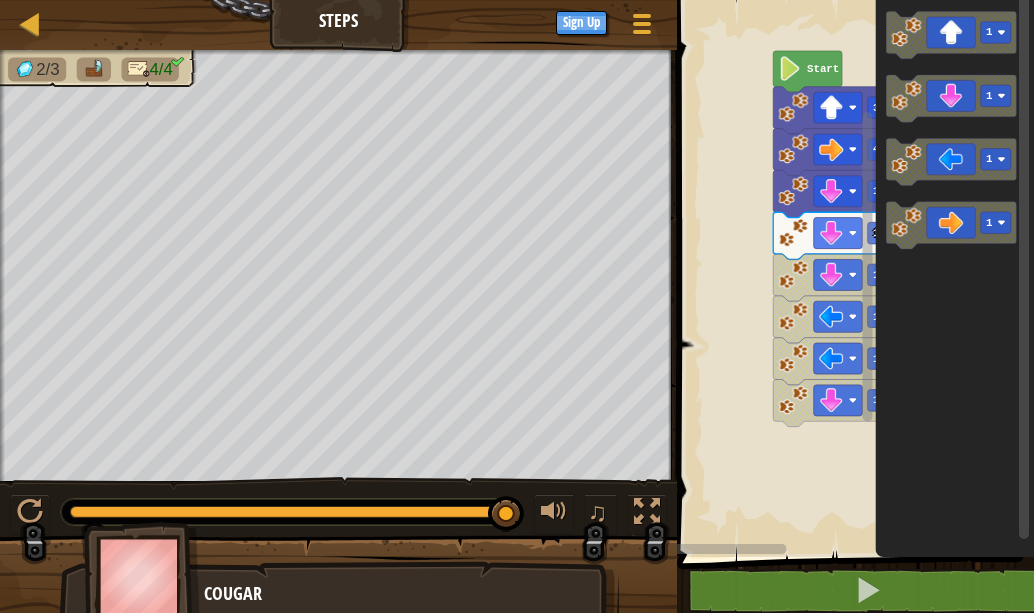 click on "4 1 1 1 1 1 1 3 Start" 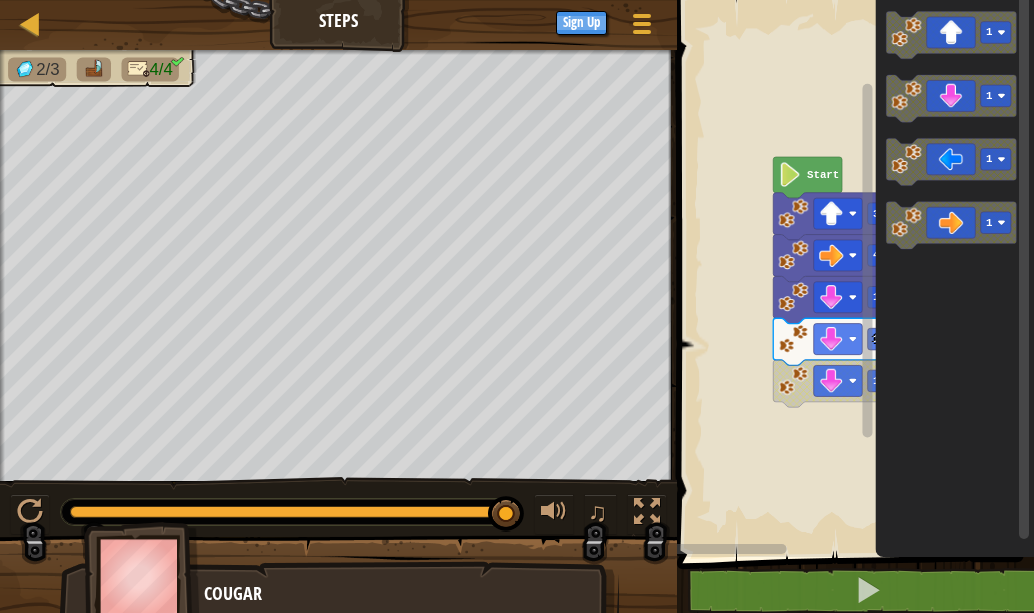 click on "Map Steps Game Menu Sign Up 1     הההההההההההההההההההההההההההההההההההההההההההההההההההההההההההההההההההההההההההההההההההההההההההההההההההההההההההההההההההההההההההההההההההההההההההההההההההההההההההההההההההההההההההההההההההההההההההההההההההההההההההההההההההההההההההההההההההההההההההההההההההההההההההההההה XXXXXXXXXXXXXXXXXXXXXXXXXXXXXXXXXXXXXXXXXXXXXXXXXXXXXXXXXXXXXXXXXXXXXXXXXXXXXXXXXXXXXXXXXXXXXXXXXXXXXXXXXXXXXXXXXXXXXXXXXXXXXXXXXXXXXXXXXXXXXXXXXXXXXXXXXXXXXXXXXXXXXXXXXXXXXXXXXXXXXXXXXXXXXXXXXXXXXXXXXXXXXXXXXXXXXXXXXXXXXXXXXXXXXXXXXXXXXXXXXXXXXXXXXXXXXXXX Solution × Blocks 1 2 3 go ( 'up' ,   3 ) go ( 'right' ,   4 )     4 1 1 1 3 Start 1 1 1 1 Code Saved Programming language : Python Statement   /  Call   /  go('up', 1) go('down', 1) go('left', 1) go('right', 1) ×" at bounding box center (517, 0) 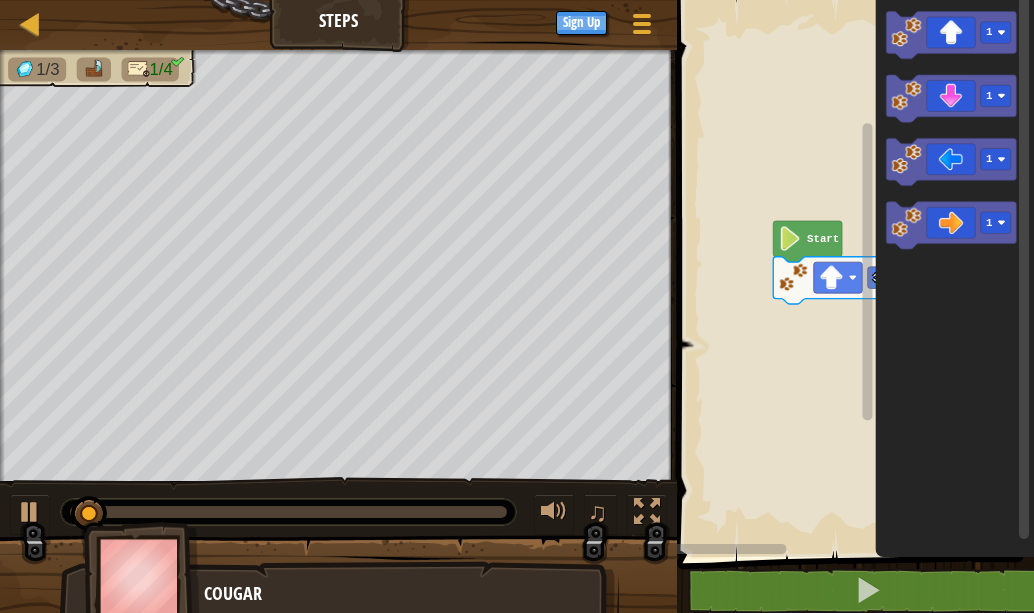click on "3 Start 1 1 1 1" at bounding box center [852, 273] 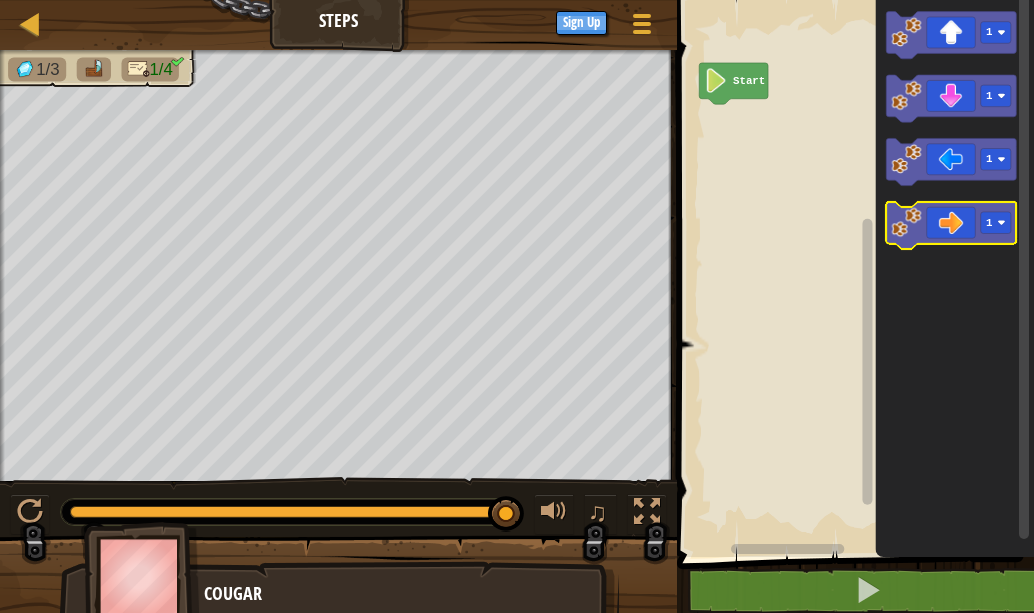 click 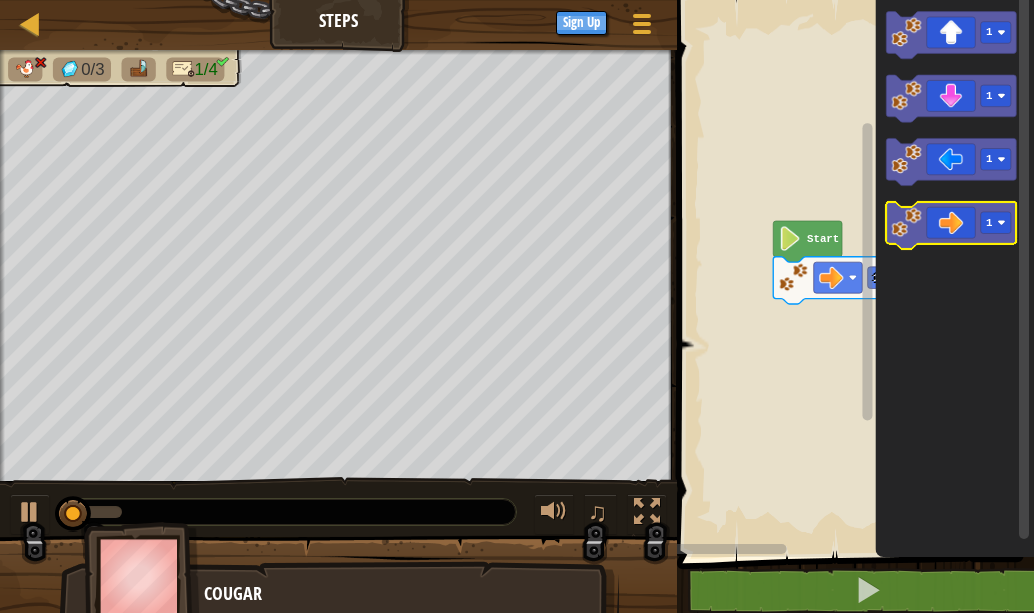 click 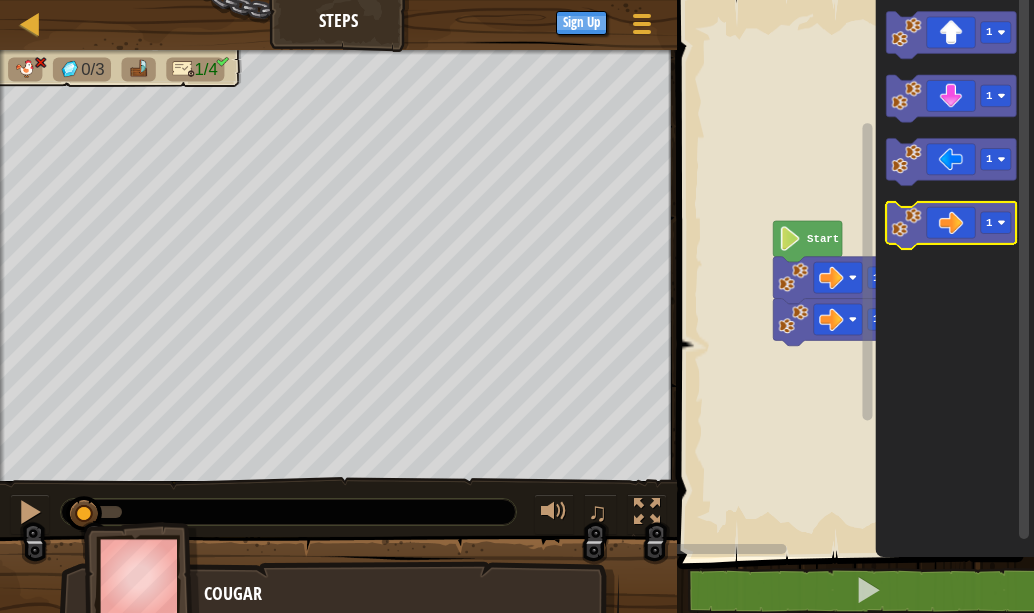 click 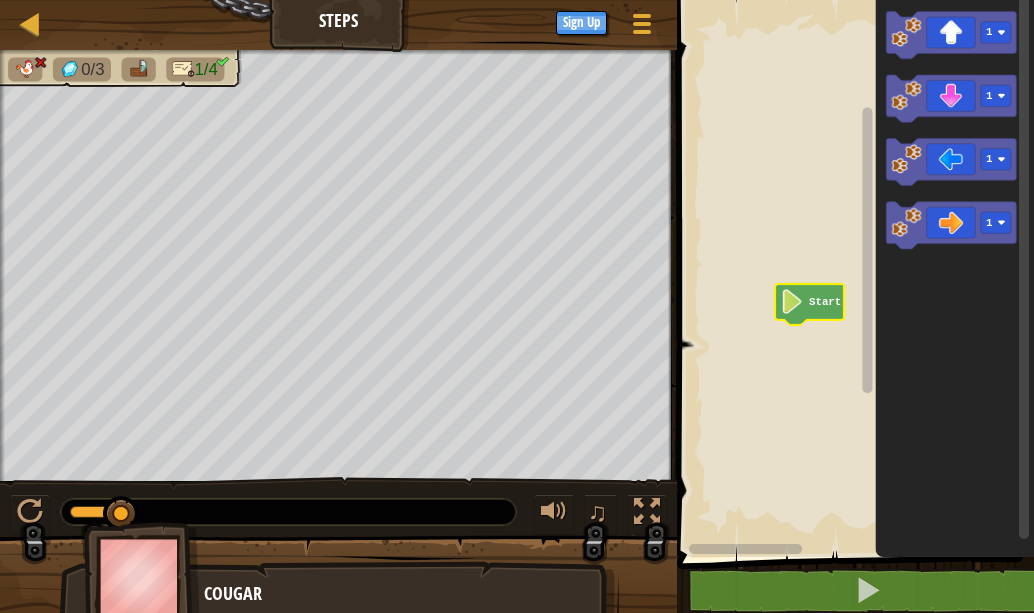 click 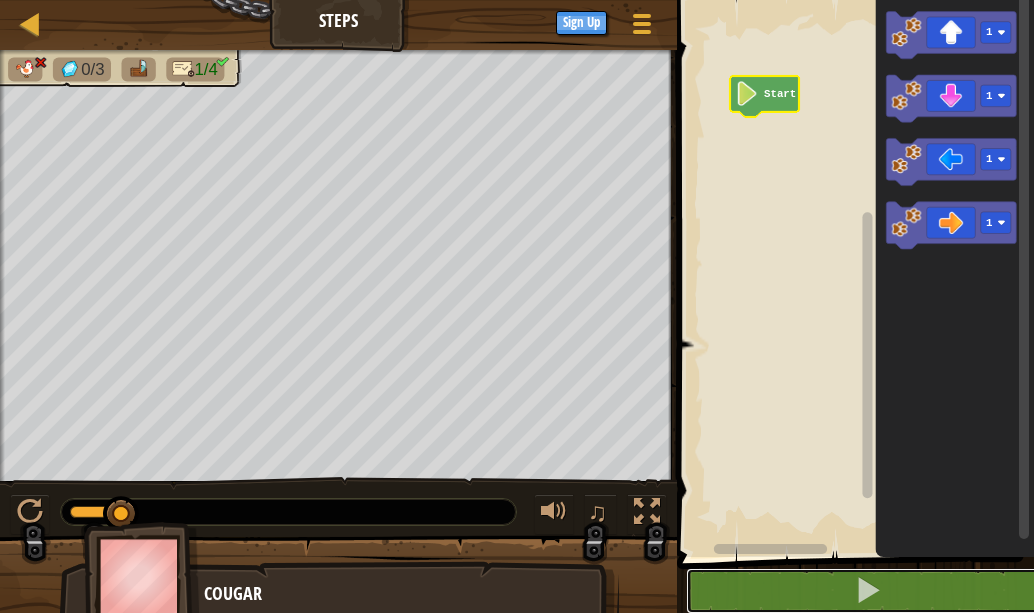 drag, startPoint x: 908, startPoint y: 585, endPoint x: 930, endPoint y: 482, distance: 105.32331 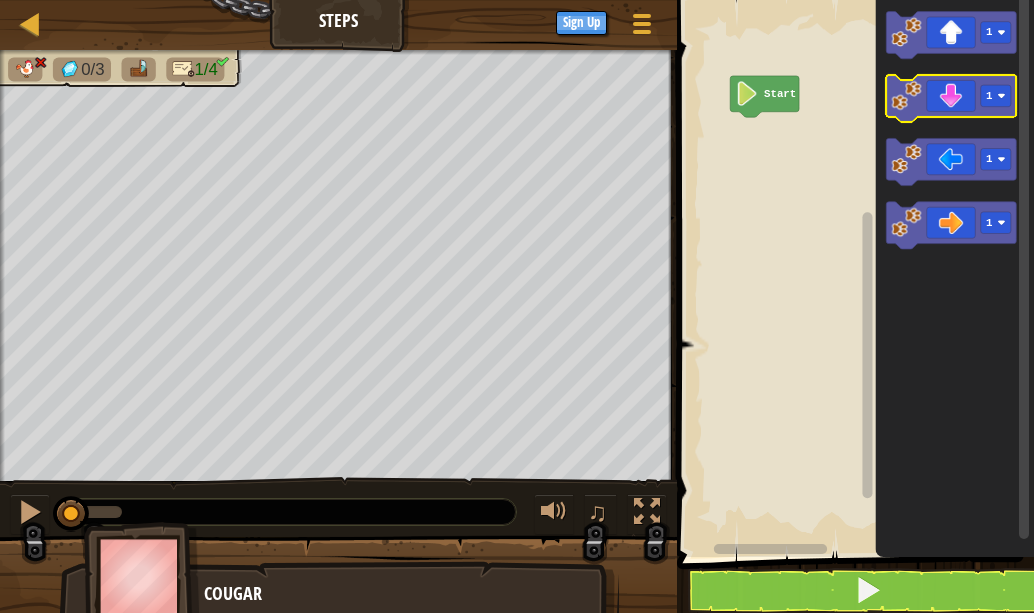 click 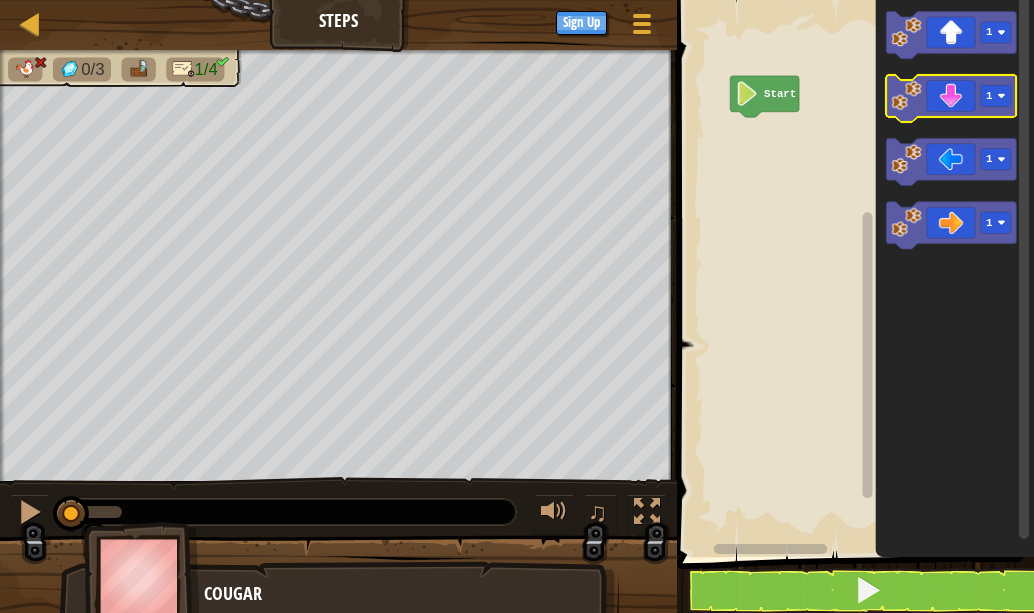 click 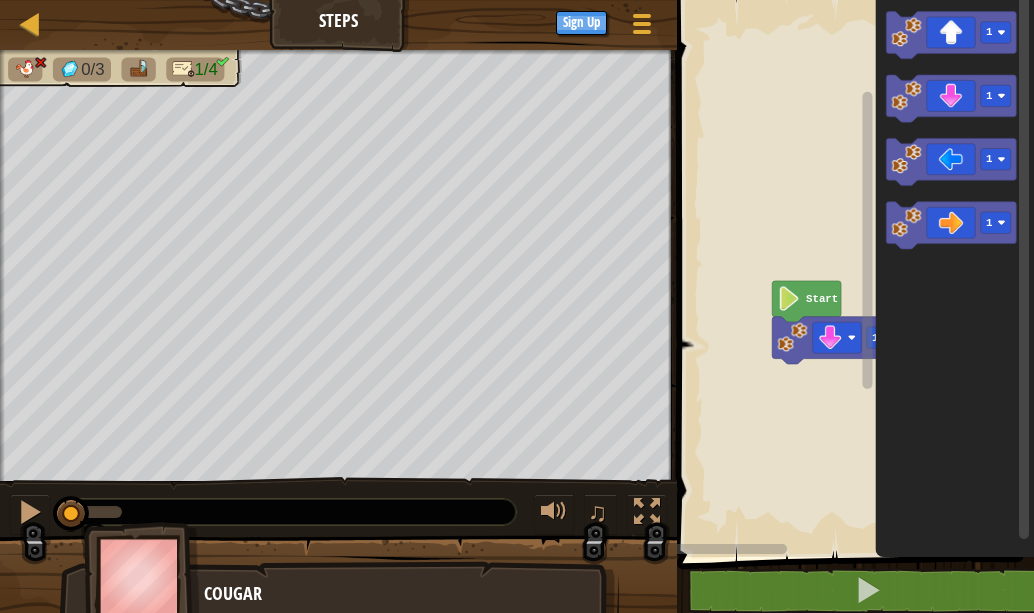 click on "1 Start 1 1 1 1" at bounding box center [852, 273] 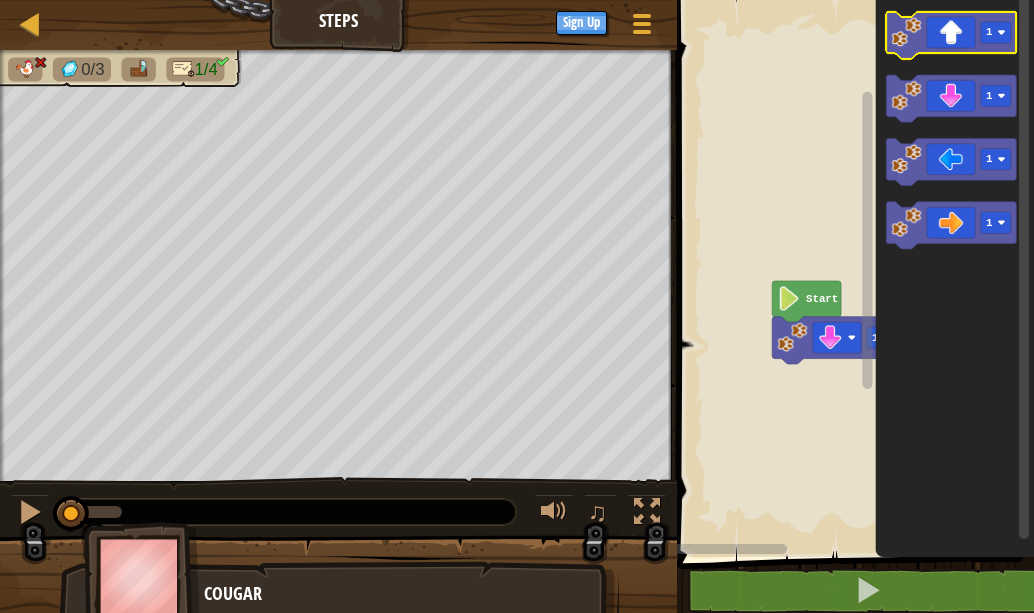 click on "Map Steps Game Menu Sign Up 1     הההההההההההההההההההההההההההההההההההההההההההההההההההההההההההההההההההההההההההההההההההההההההההההההההההההההההההההההההההההההההההההההההההההההההההההההההההההההההההההההההההההההההההההההההההההההההההההההההההההההההההההההההההההההההההההההההההההההההההההההההההההההההההההההה XXXXXXXXXXXXXXXXXXXXXXXXXXXXXXXXXXXXXXXXXXXXXXXXXXXXXXXXXXXXXXXXXXXXXXXXXXXXXXXXXXXXXXXXXXXXXXXXXXXXXXXXXXXXXXXXXXXXXXXXXXXXXXXXXXXXXXXXXXXXXXXXXXXXXXXXXXXXXXXXXXXXXXXXXXXXXXXXXXXXXXXXXXXXXXXXXXXXXXXXXXXXXXXXXXXXXXXXXXXXXXXXXXXXXXXXXXXXXXXXXXXXXXXXXXXXXXXX Solution × Blocks 1 2 3 go ( 'up' ,   3 ) go ( 'right' ,   4 )     1 Start 1 1 1 1 Code Saved Programming language : Python Statement   /  Call   /  go('up', 1) go('down', 1) go('left', 1) go('right', 1) × 0/3  1/4" at bounding box center (517, 0) 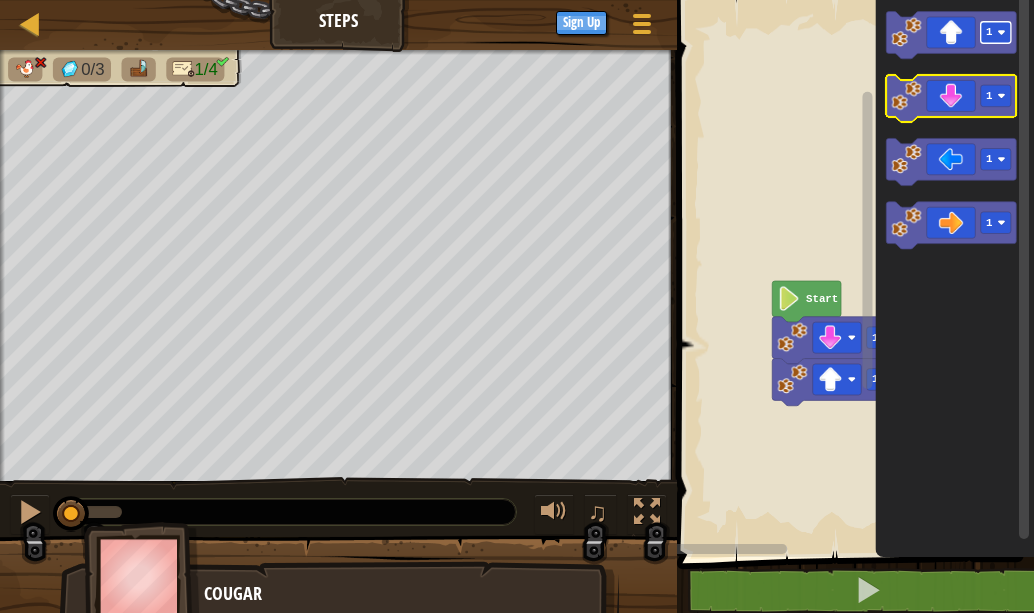 click on "1 1 1 1" 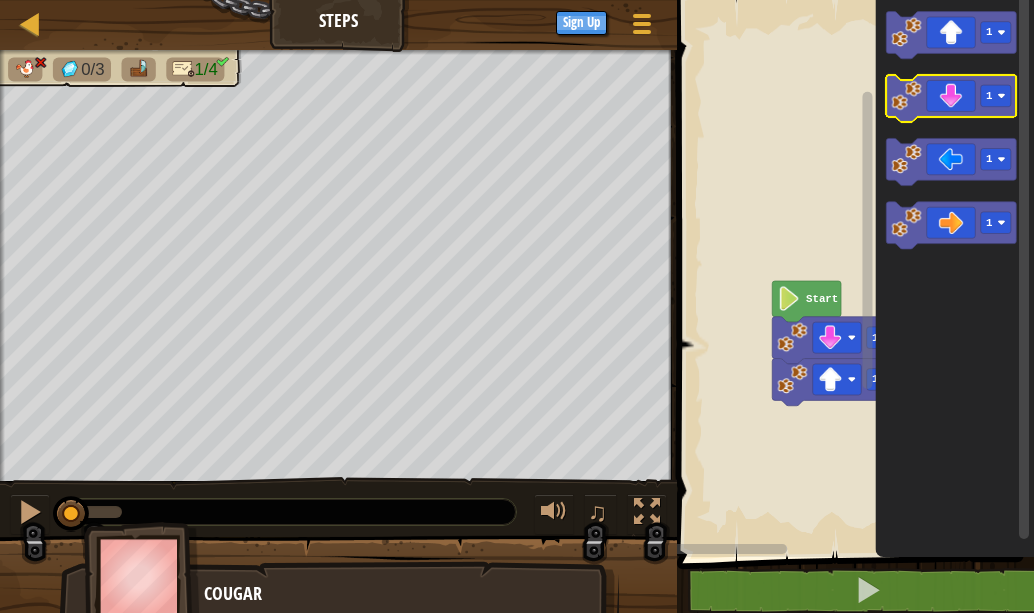 click 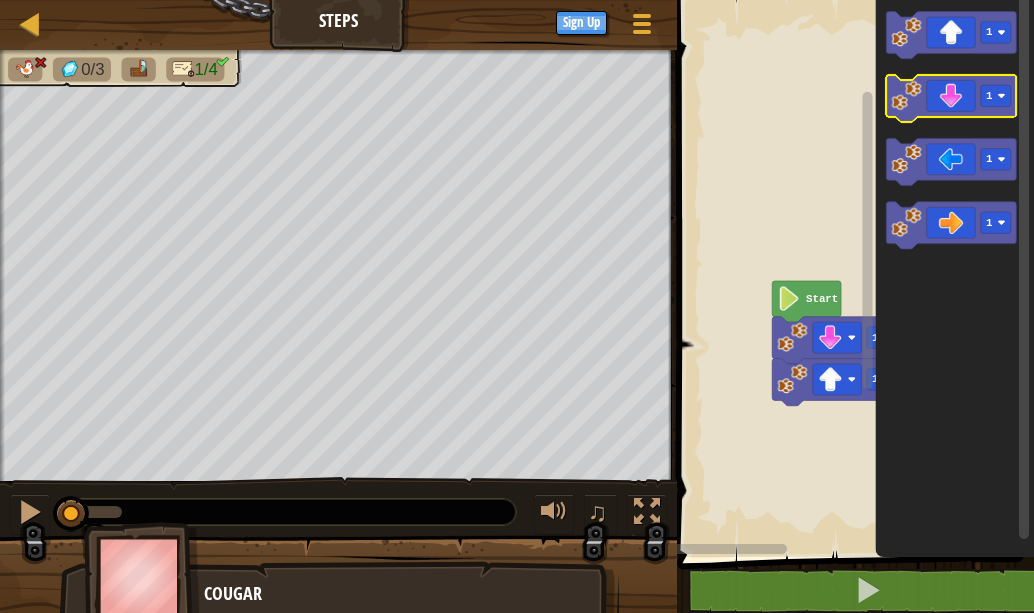 click 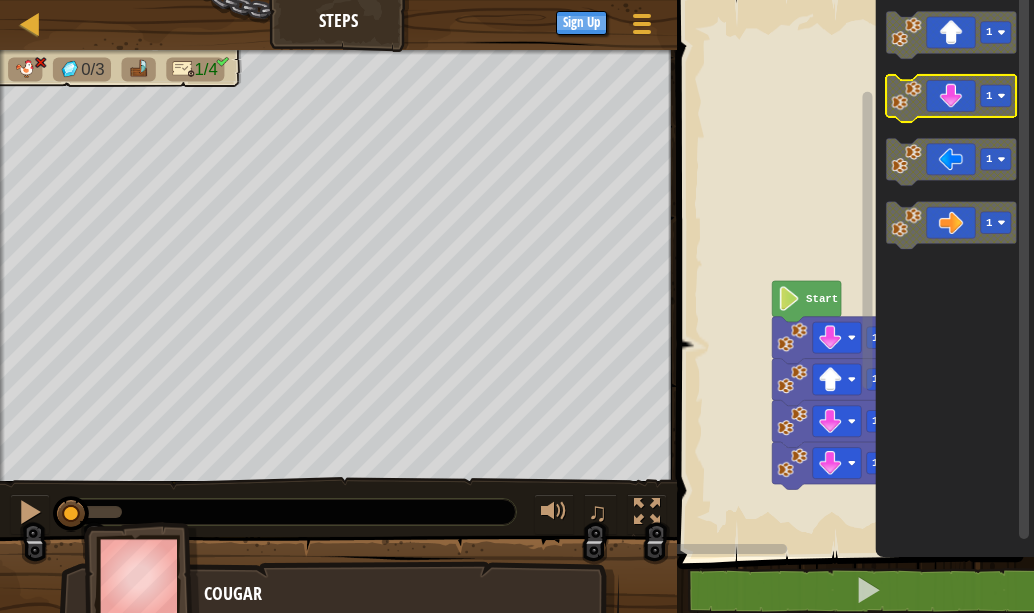 click 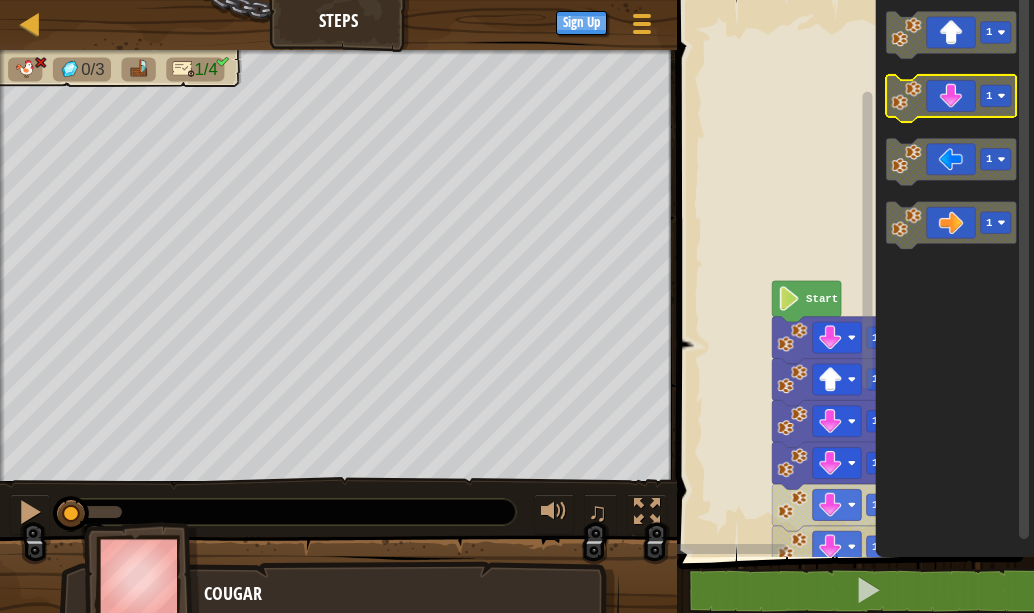 click 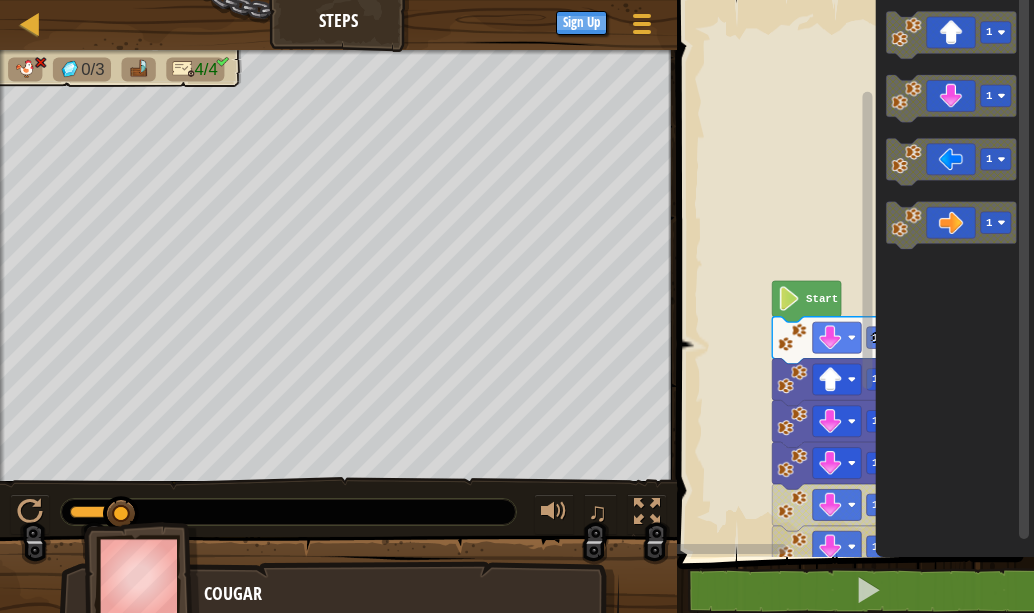 click on "Map Steps Game Menu Sign Up 1     הההההההההההההההההההההההההההההההההההההההההההההההההההההההההההההההההההההההההההההההההההההההההההההההההההההההההההההההההההההההההההההההההההההההההההההההההההההההההההההההההההההההההההההההההההההההההההההההההההההההההההההההההההההההההההההההההההההההההההההההההההההההההההההההה XXXXXXXXXXXXXXXXXXXXXXXXXXXXXXXXXXXXXXXXXXXXXXXXXXXXXXXXXXXXXXXXXXXXXXXXXXXXXXXXXXXXXXXXXXXXXXXXXXXXXXXXXXXXXXXXXXXXXXXXXXXXXXXXXXXXXXXXXXXXXXXXXXXXXXXXXXXXXXXXXXXXXXXXXXXXXXXXXXXXXXXXXXXXXXXXXXXXXXXXXXXXXXXXXXXXXXXXXXXXXXXXXXXXXXXXXXXXXXXXXXXXXXXXXXXXXXXX Solution × Blocks 1 2 3 go ( 'up' ,   3 ) go ( 'right' ,   4 )     1 1 1 1 1 1 1 Start 1 1 1 1 Code Saved Programming language : Python Statement   /  Call   /  go('up', 1) go('down', 1) go('left', 1) go('right', 1)" at bounding box center (517, 0) 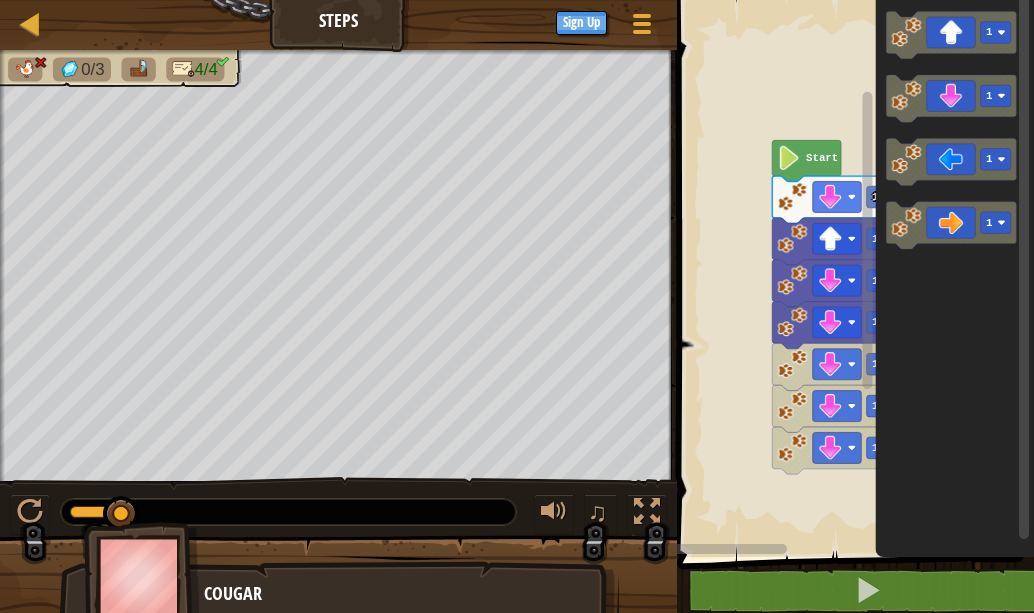 click on "1 1 1 1 1 1 1 Start 1 1 1 1" at bounding box center (852, 273) 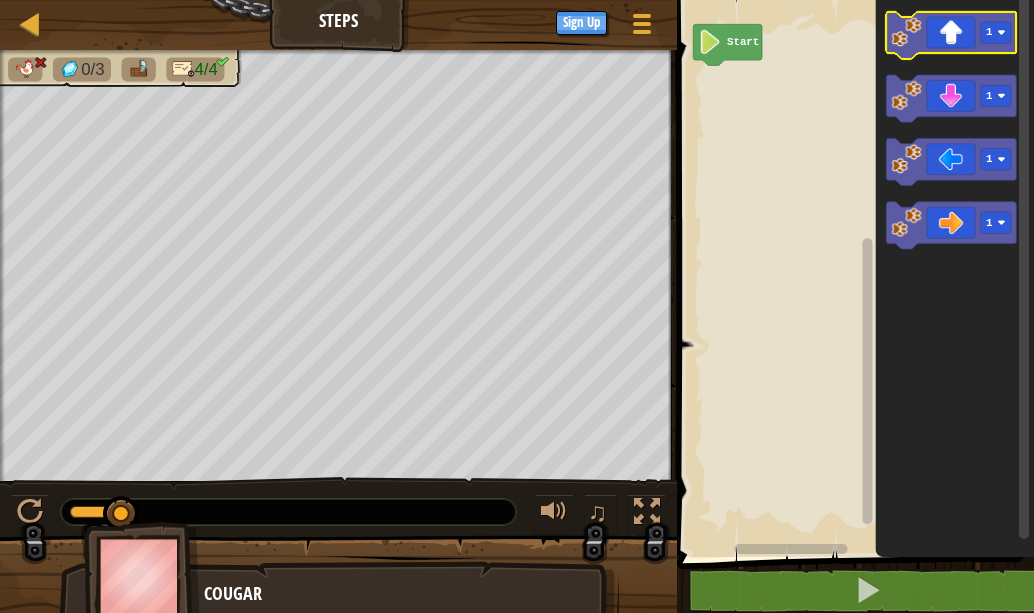 click 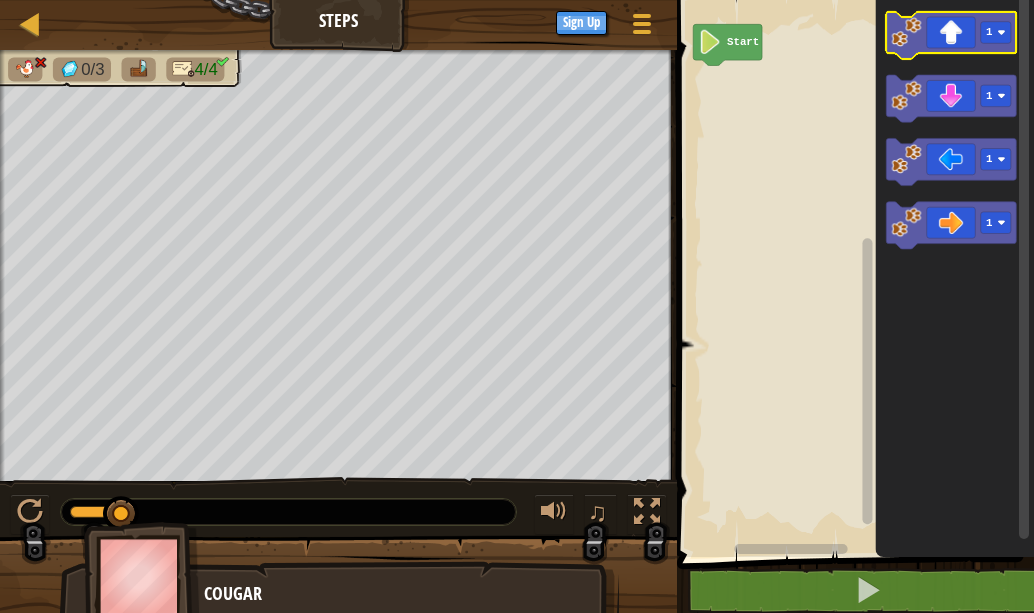 click 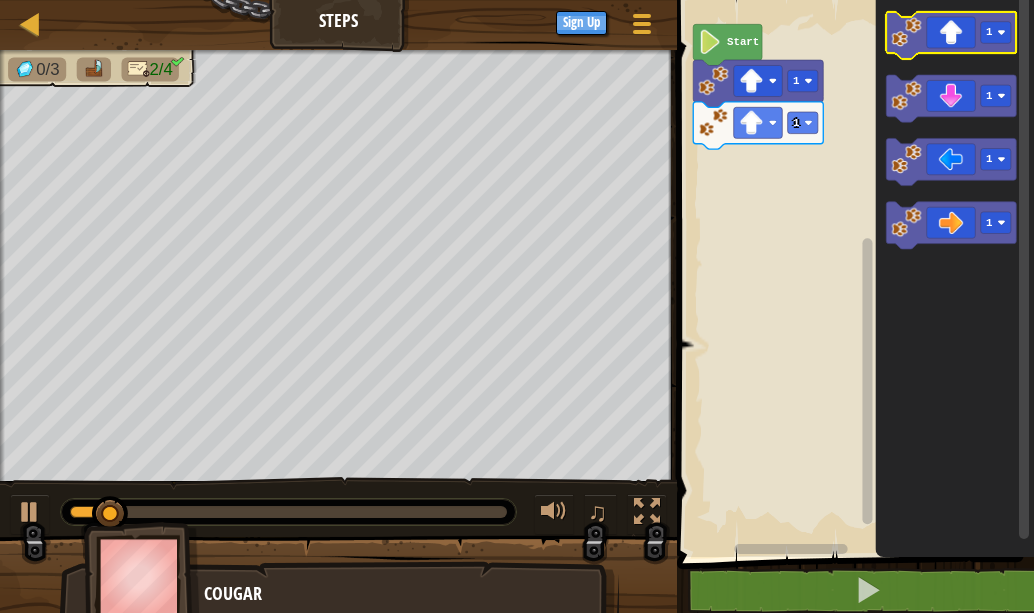 click 